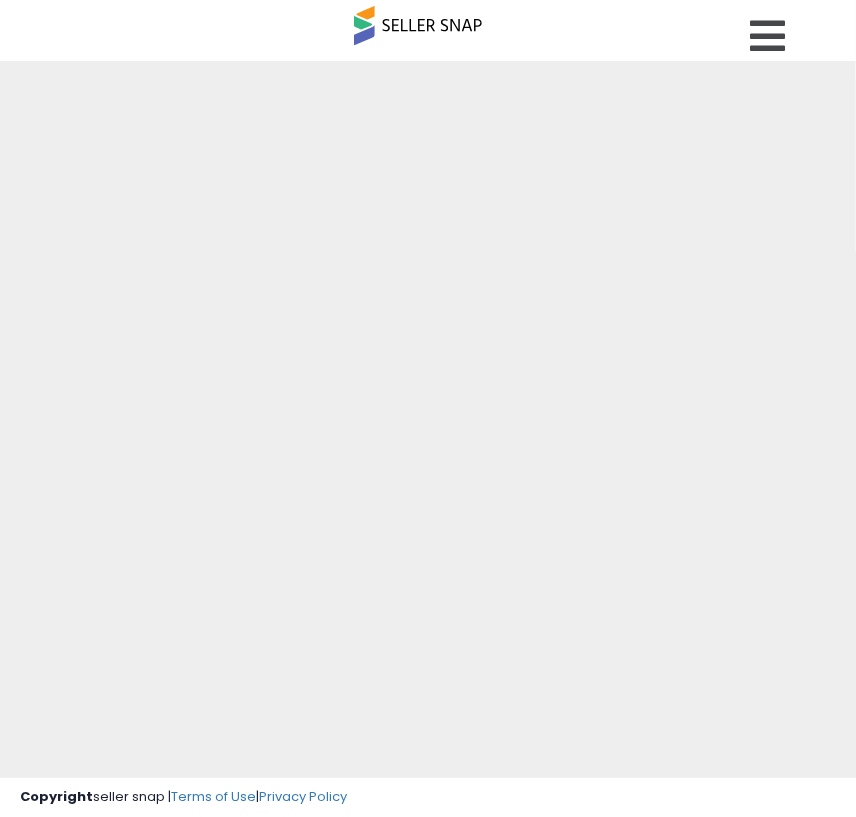scroll, scrollTop: 0, scrollLeft: 0, axis: both 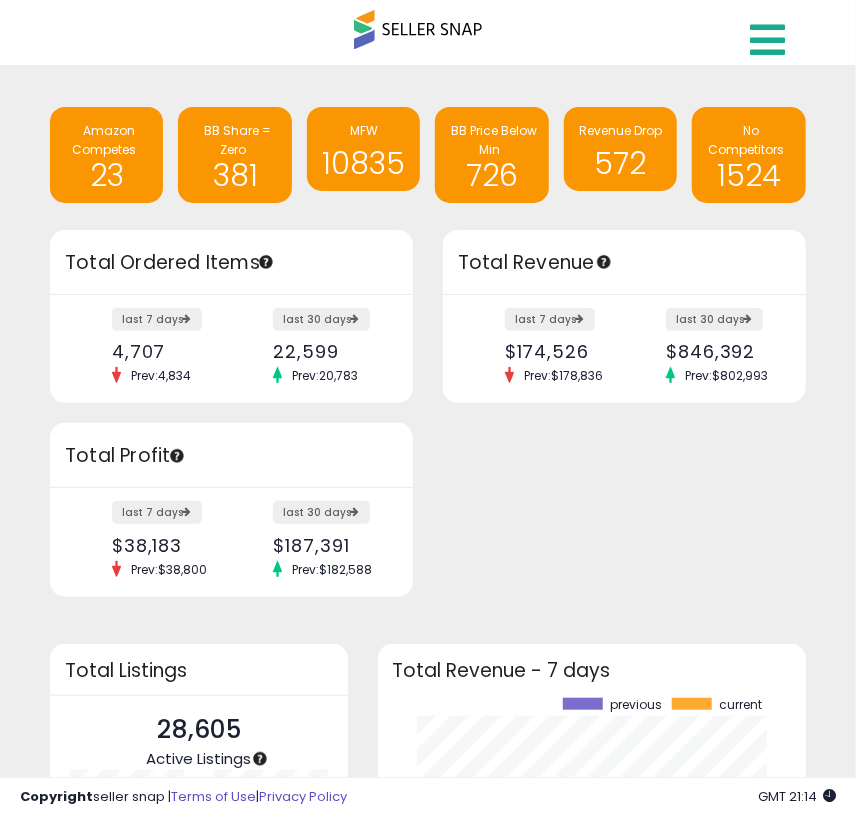 click at bounding box center (767, 40) 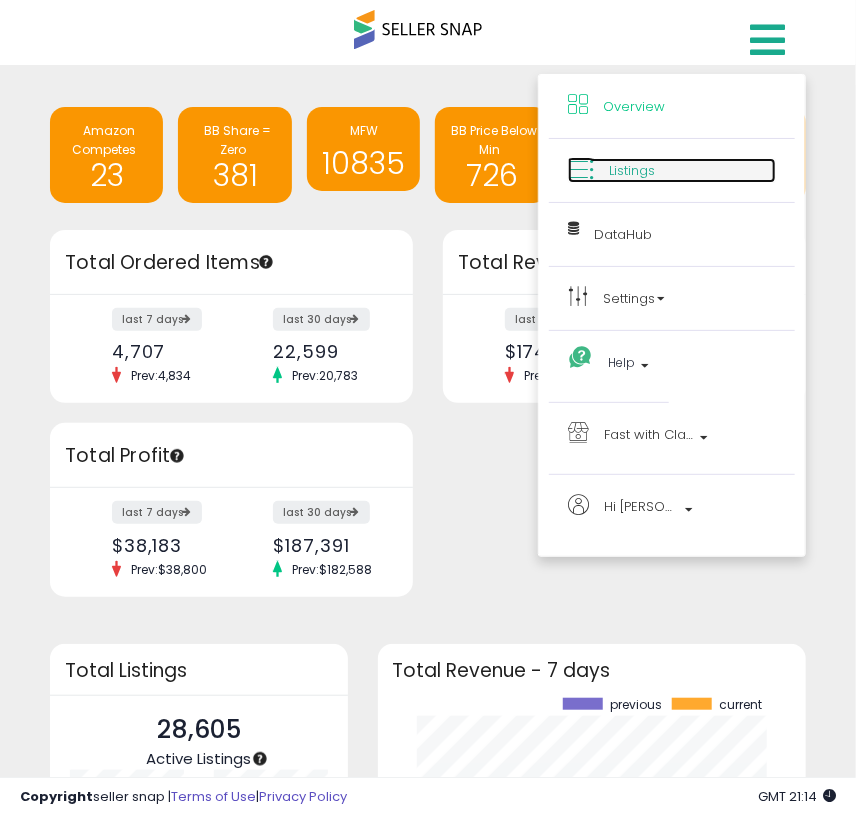 click on "Listings" at bounding box center (632, 170) 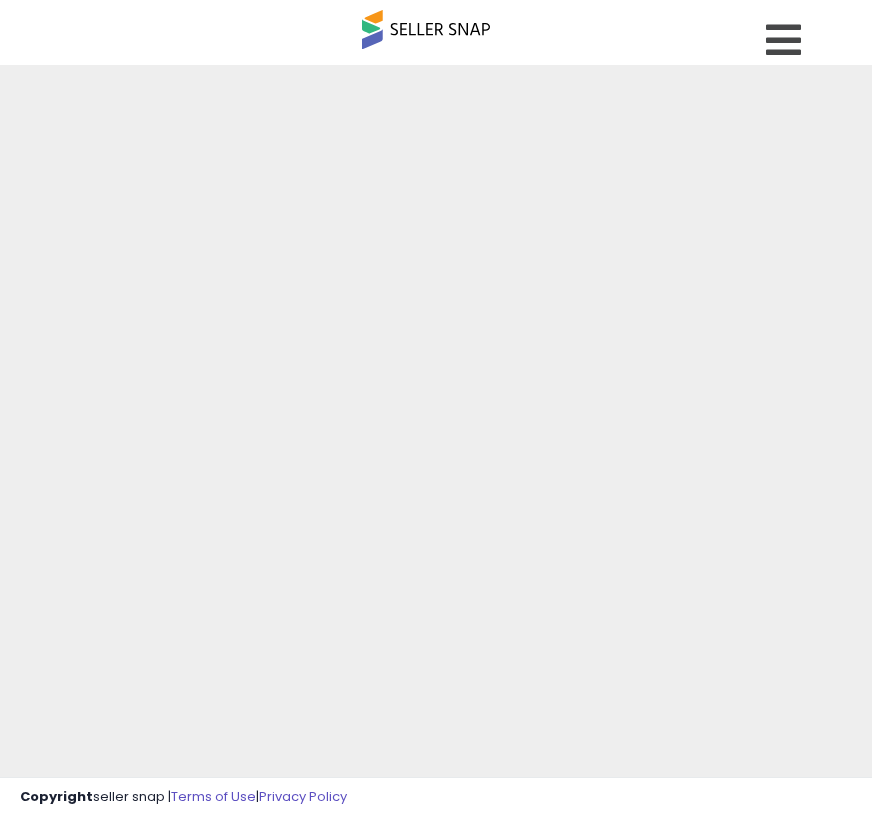 scroll, scrollTop: 0, scrollLeft: 0, axis: both 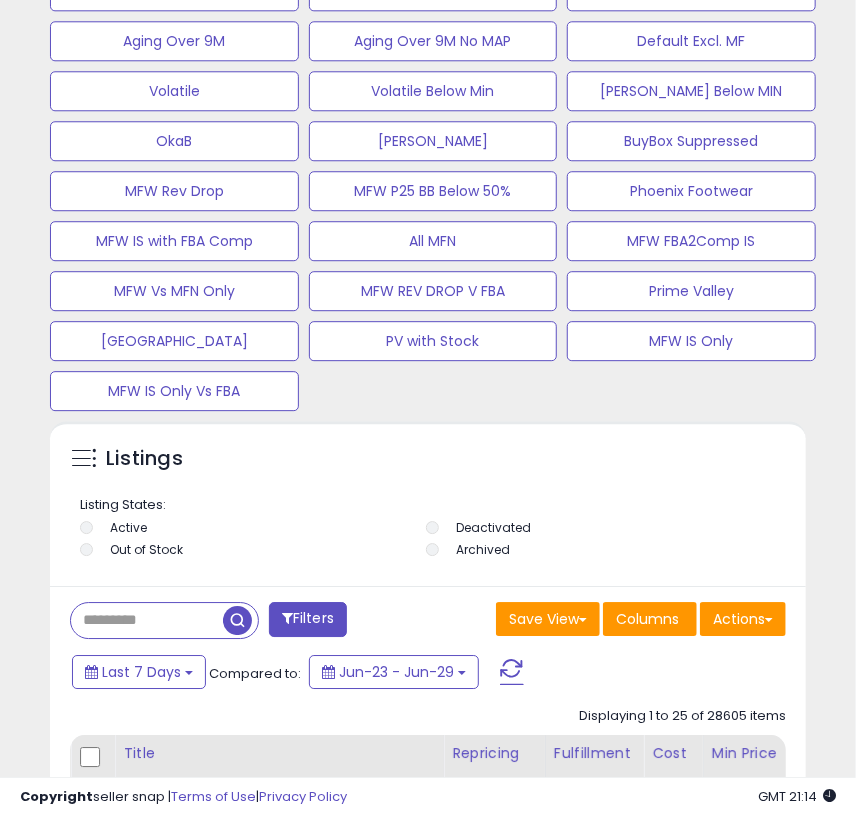 click at bounding box center [147, 620] 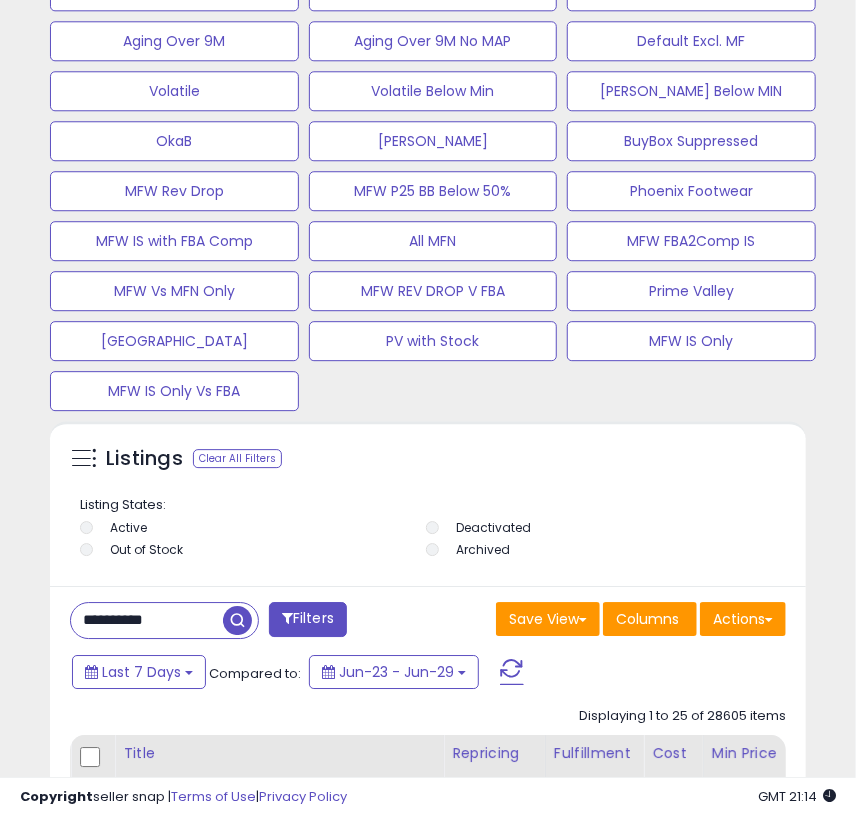 click at bounding box center (237, 620) 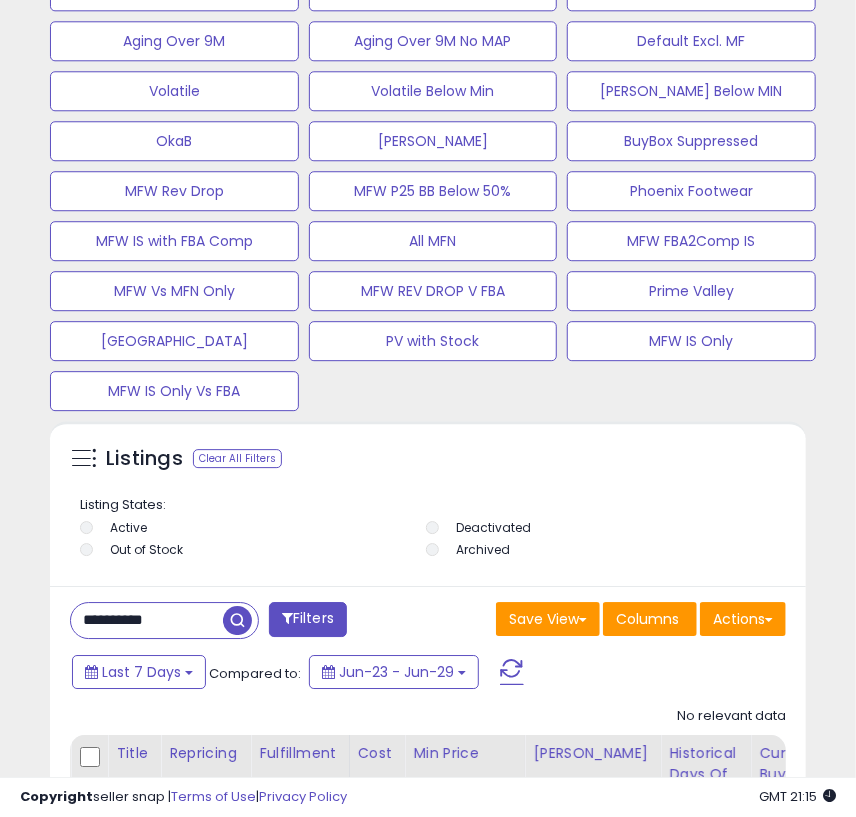 scroll, scrollTop: 999610, scrollLeft: 999253, axis: both 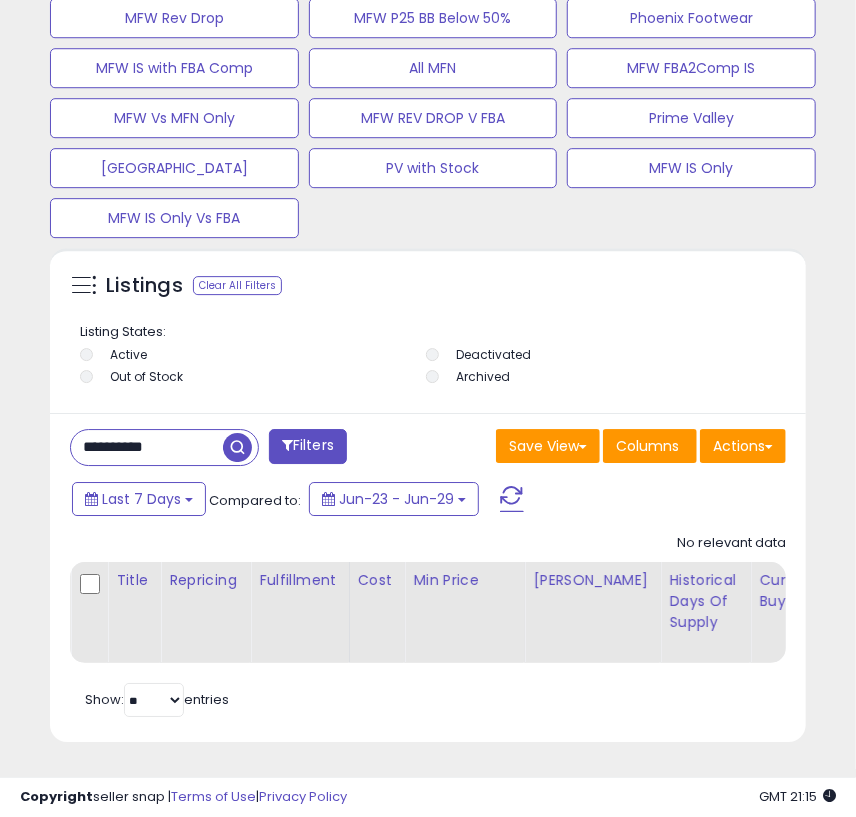 click at bounding box center [237, 447] 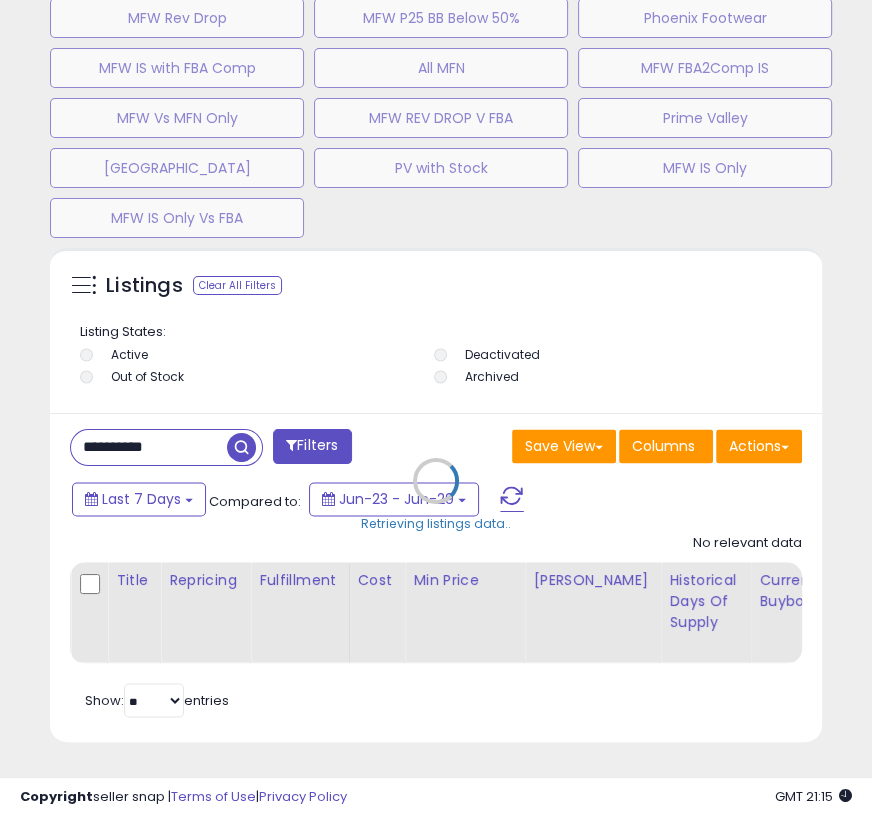 scroll, scrollTop: 999610, scrollLeft: 999238, axis: both 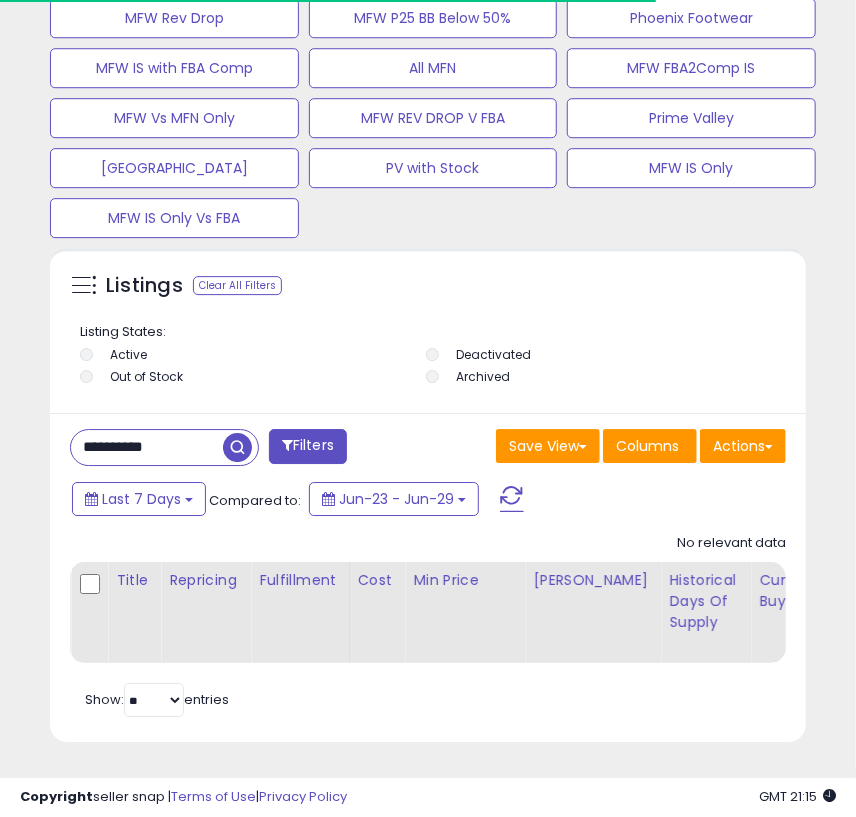 click at bounding box center [237, 447] 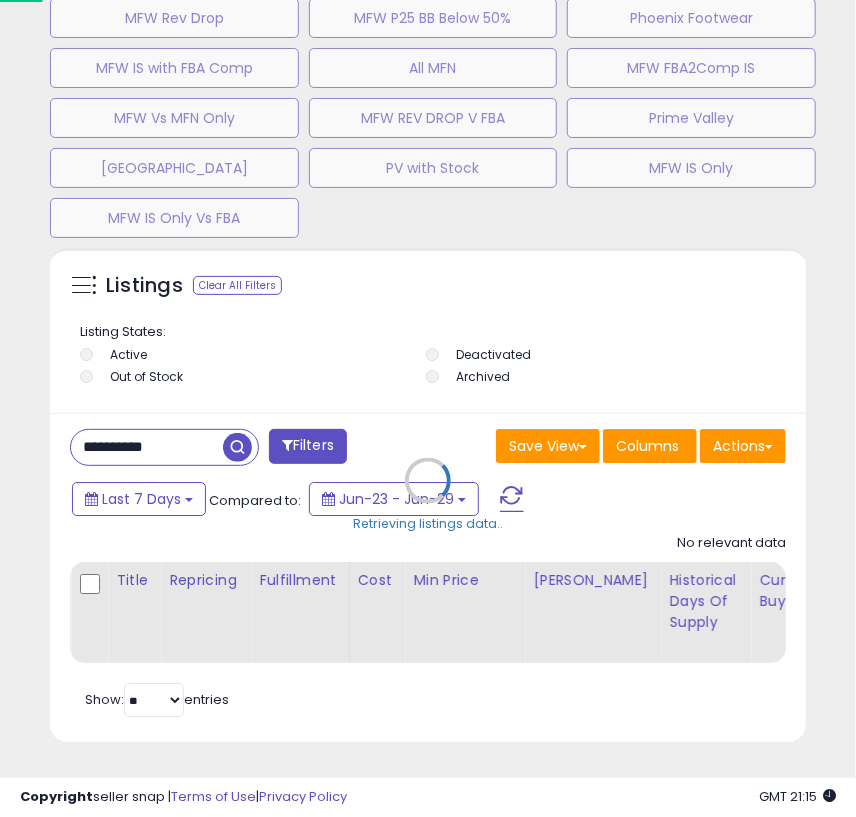 scroll, scrollTop: 0, scrollLeft: 0, axis: both 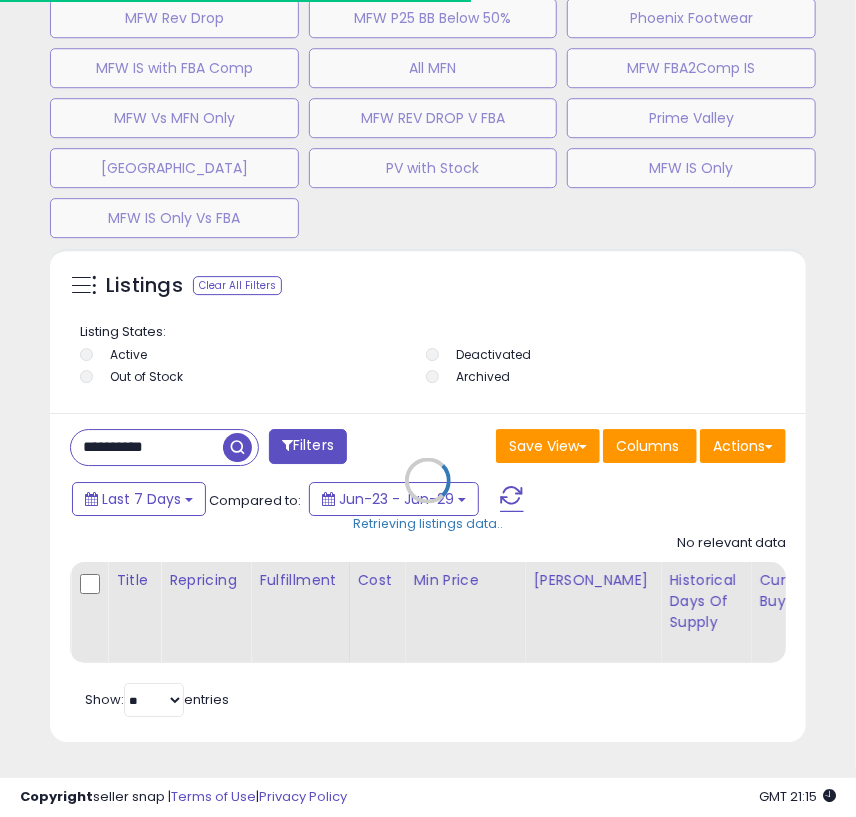 click on "Retrieving listings data.." at bounding box center (428, 495) 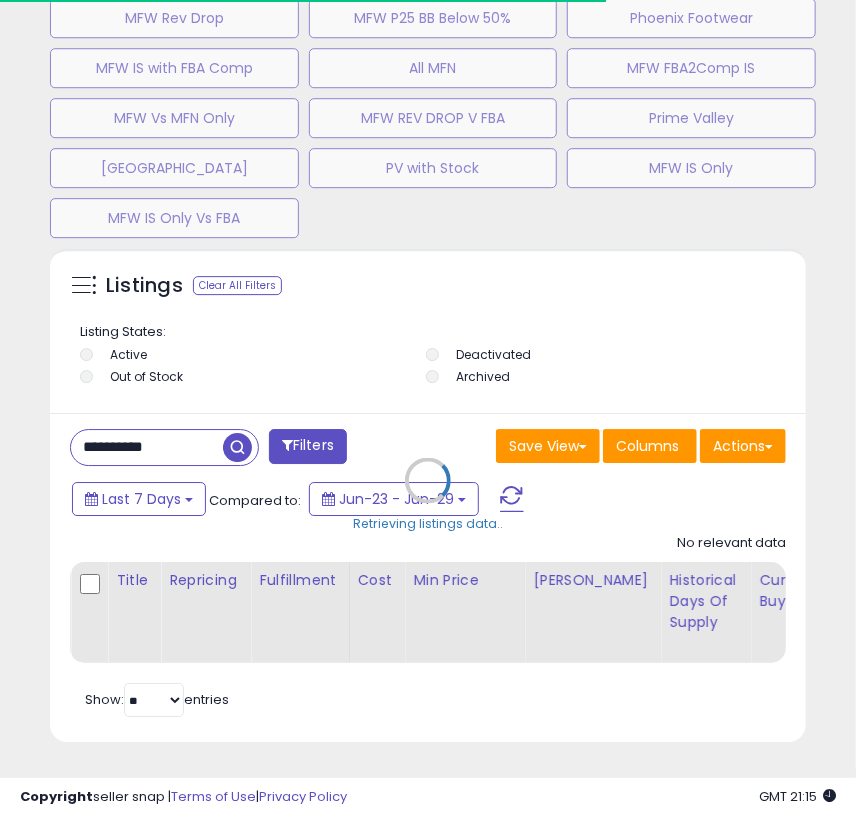 scroll, scrollTop: 999610, scrollLeft: 999253, axis: both 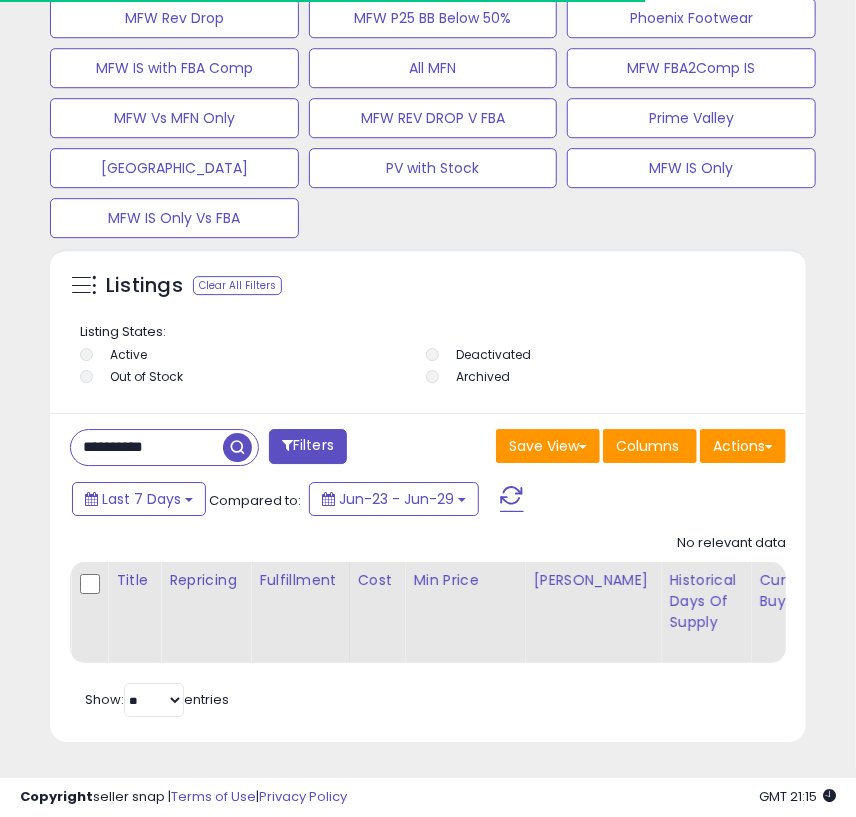 click on "**********" at bounding box center [147, 447] 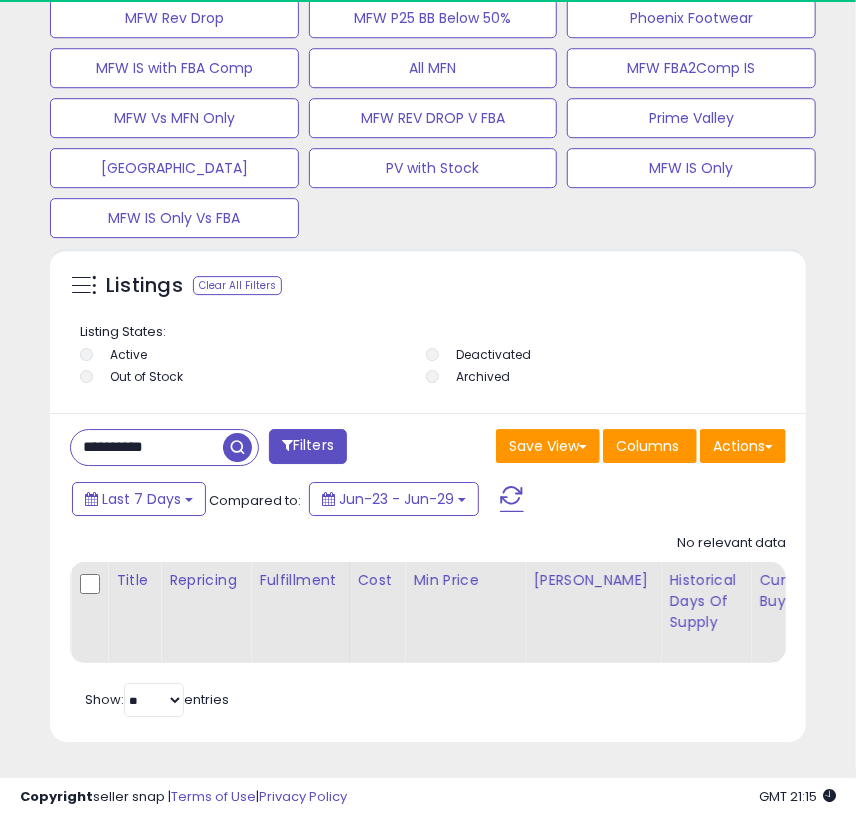 scroll, scrollTop: 999610, scrollLeft: 999253, axis: both 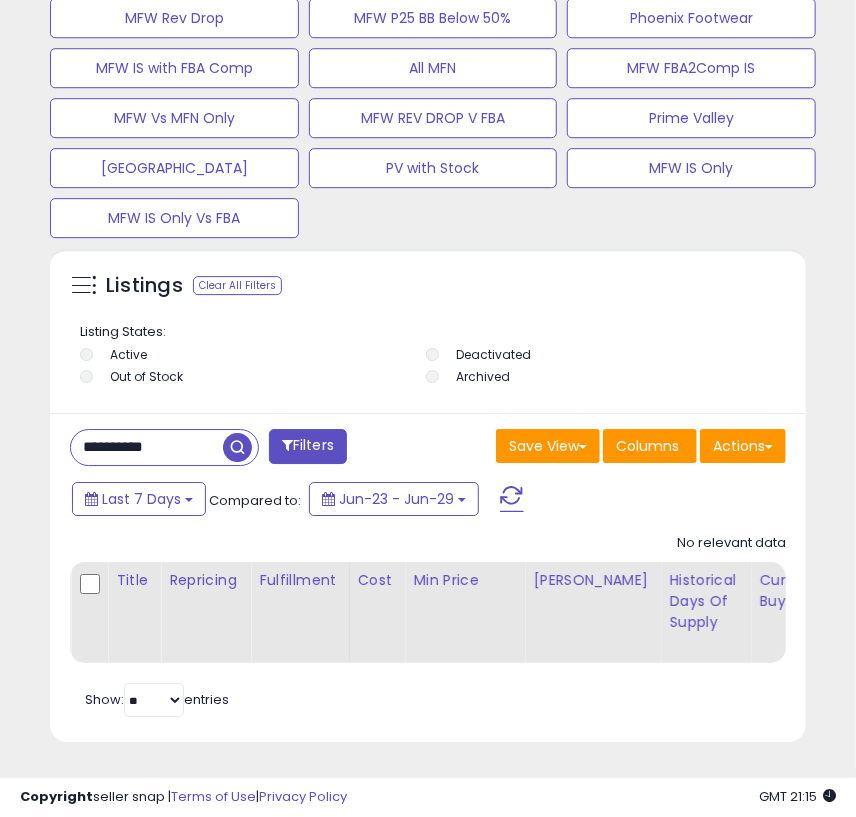 click on "**********" at bounding box center (147, 447) 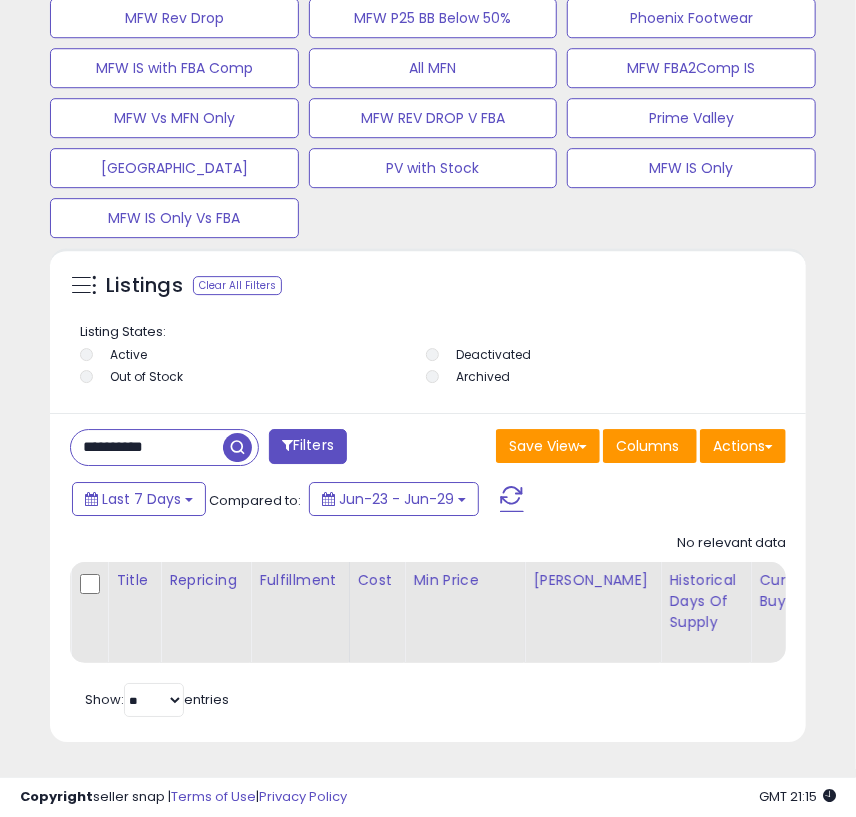 click on "**********" at bounding box center (147, 447) 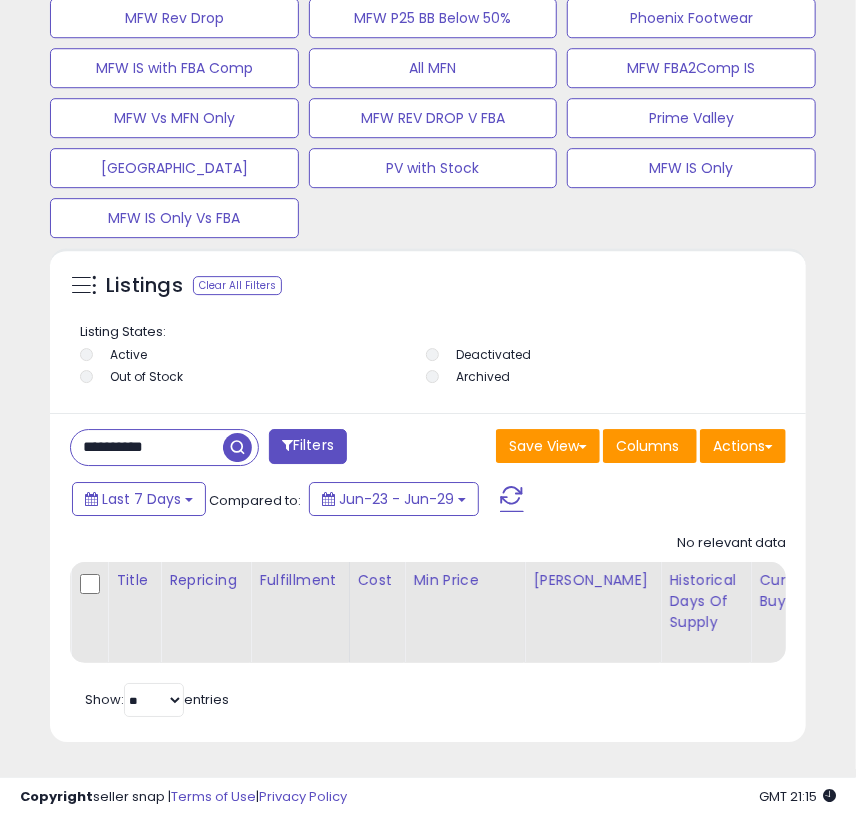 paste 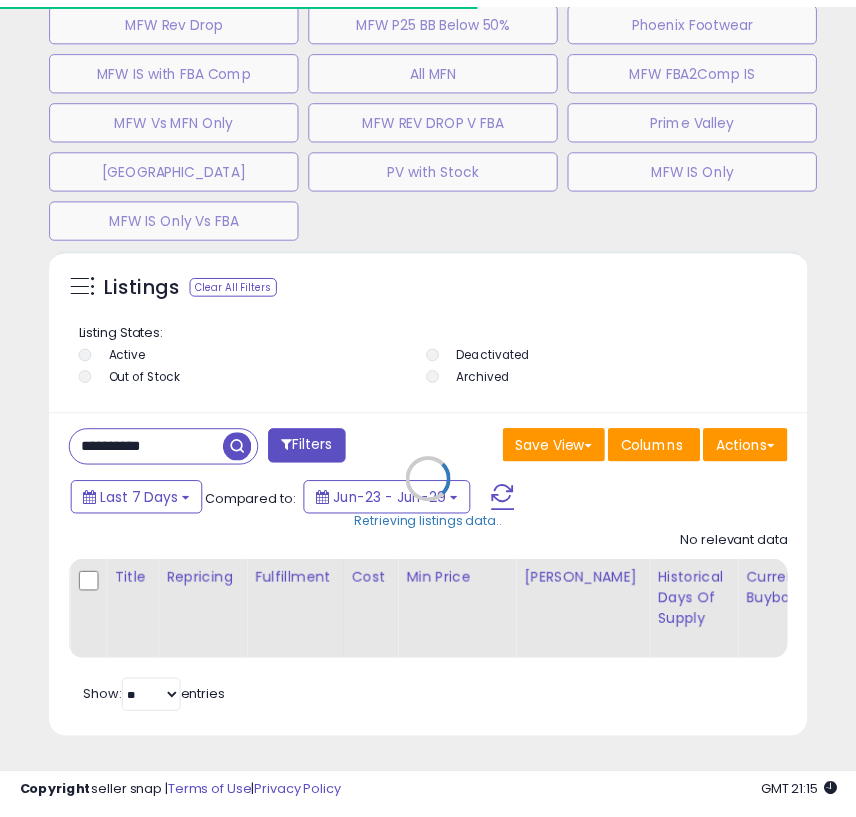 scroll, scrollTop: 390, scrollLeft: 746, axis: both 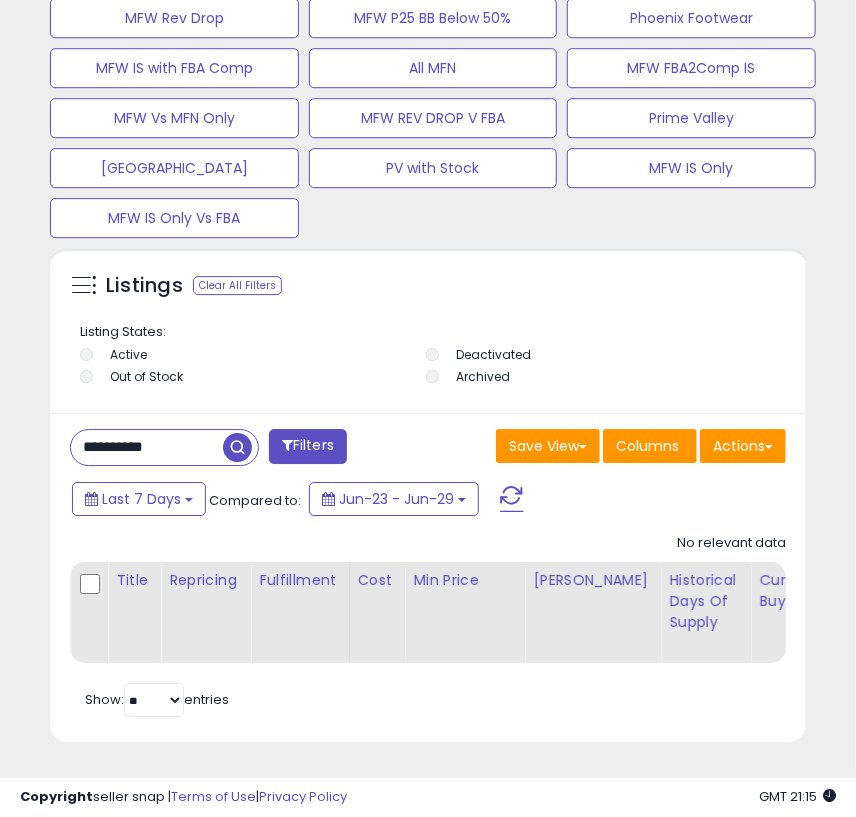 click on "**********" at bounding box center (147, 447) 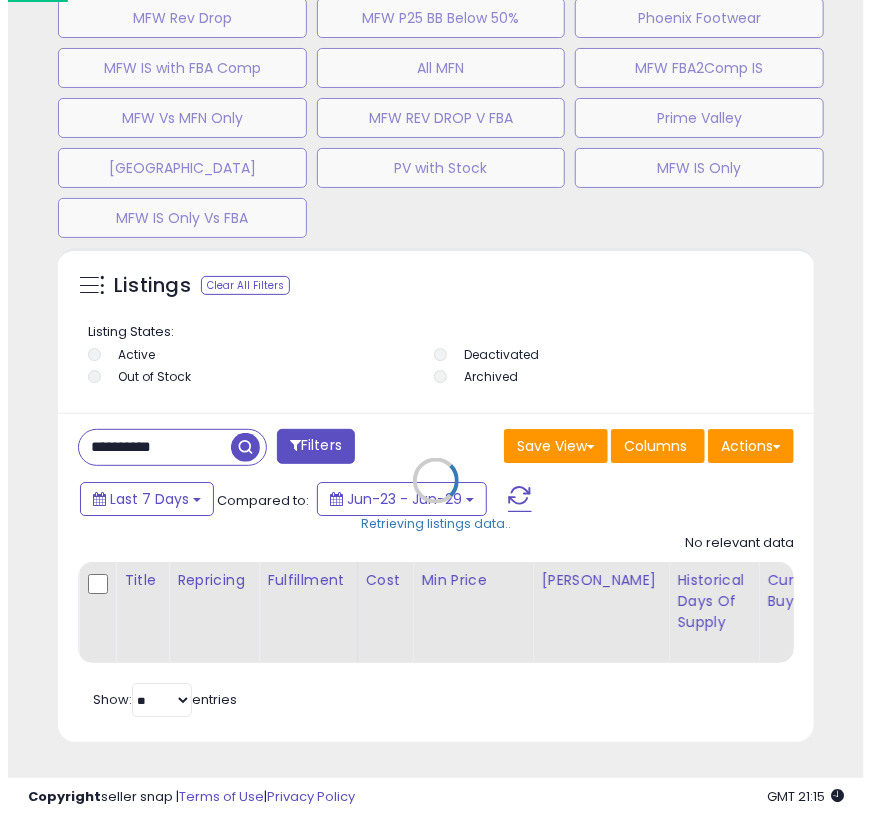 scroll, scrollTop: 999610, scrollLeft: 999238, axis: both 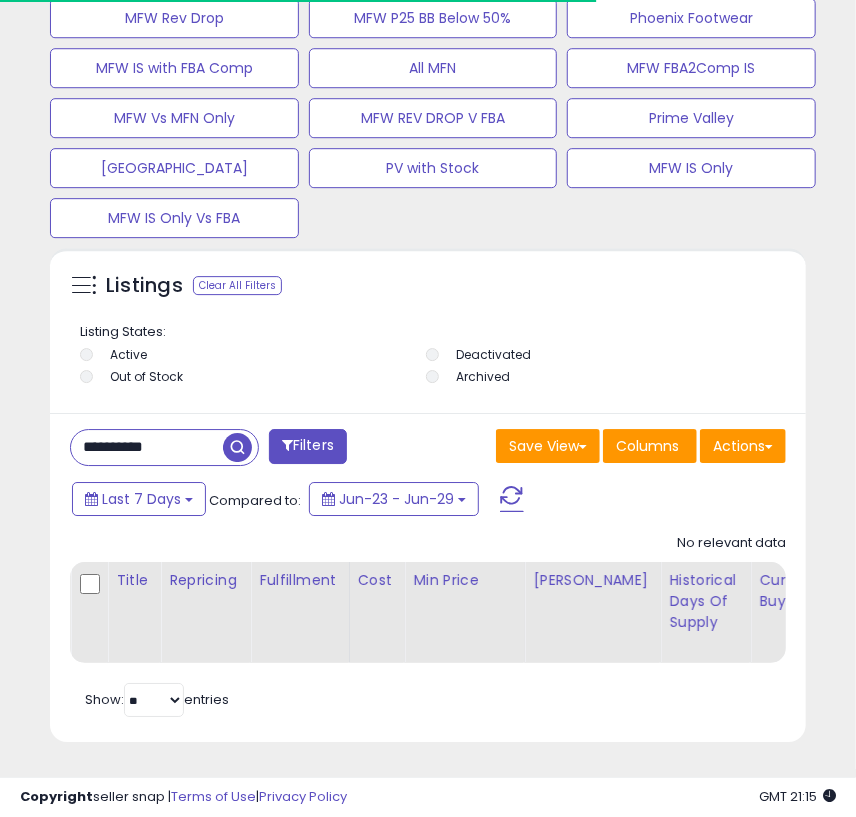 click on "**********" at bounding box center (147, 447) 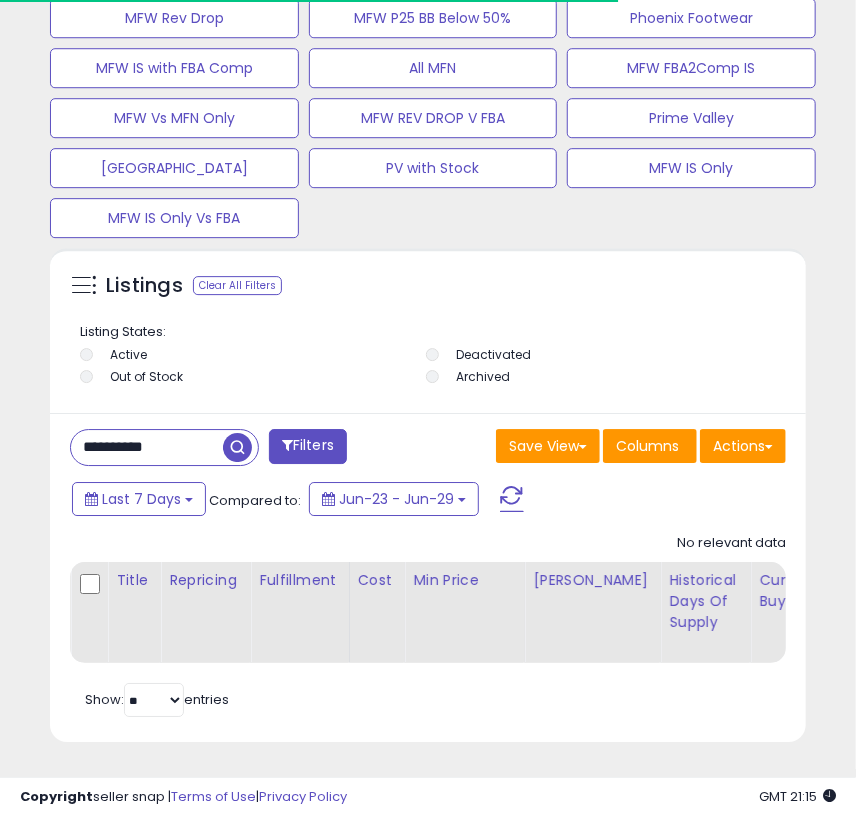 click on "**********" at bounding box center [147, 447] 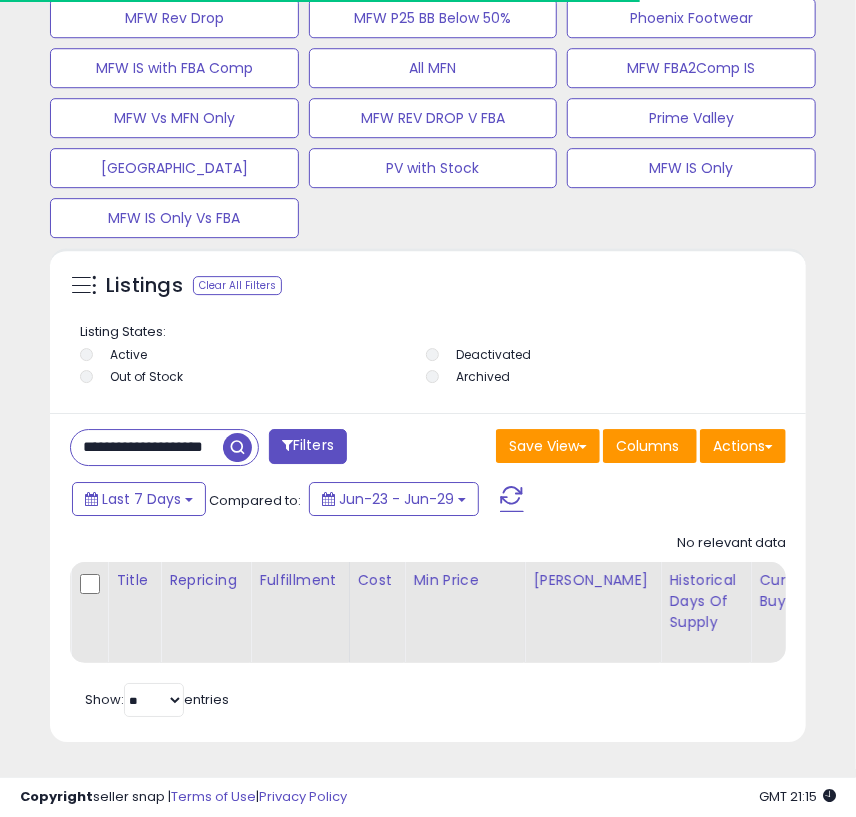 scroll, scrollTop: 0, scrollLeft: 70, axis: horizontal 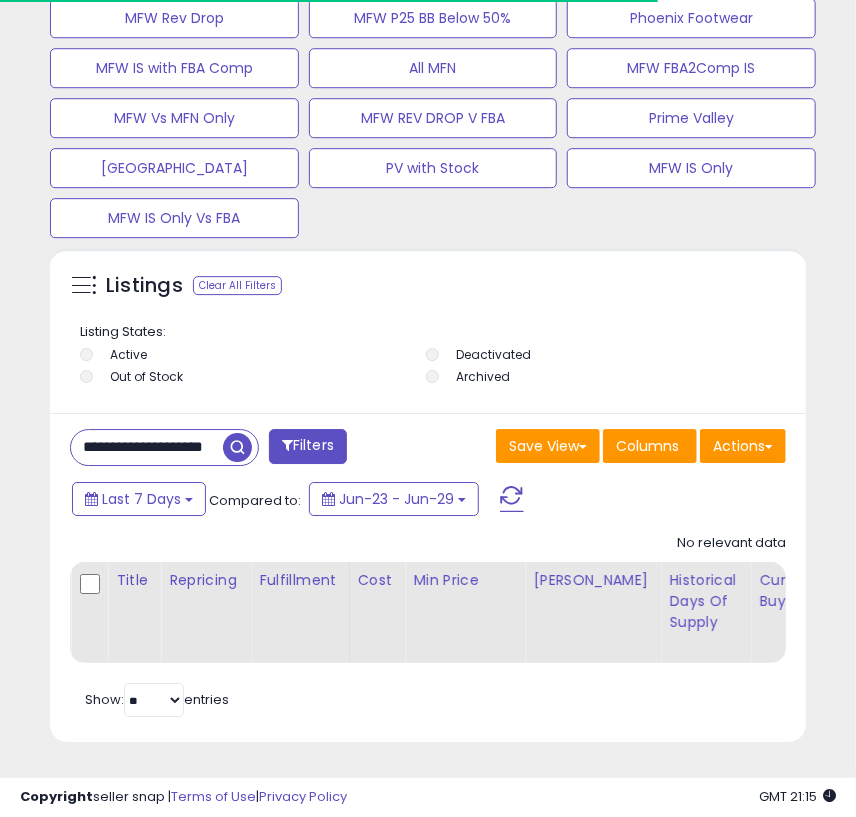 click at bounding box center [237, 447] 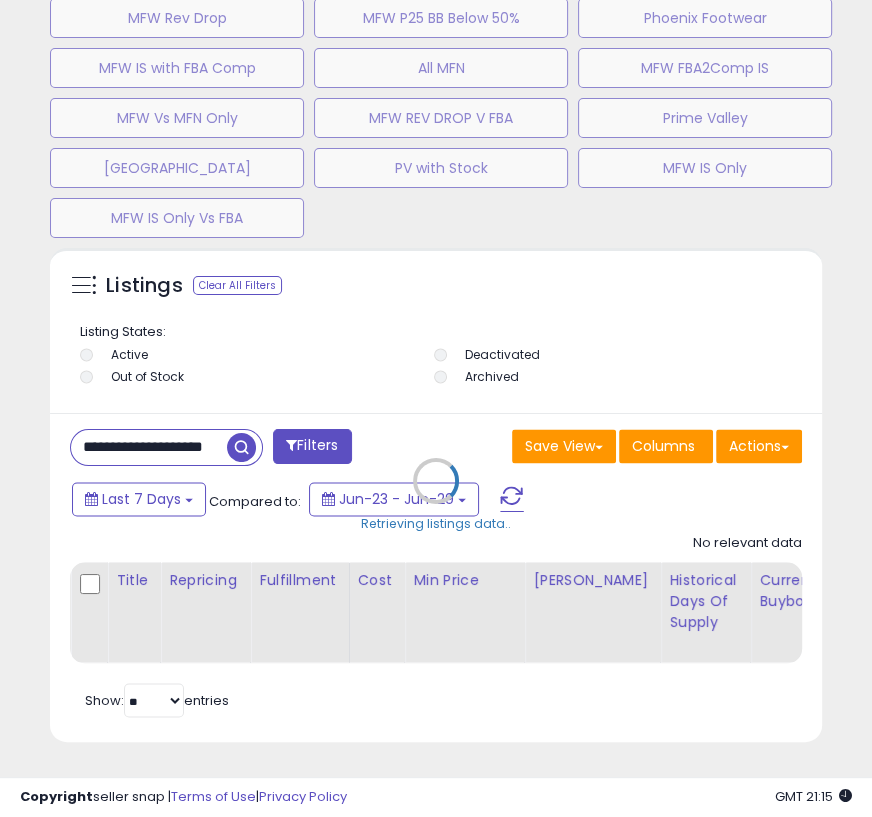 scroll 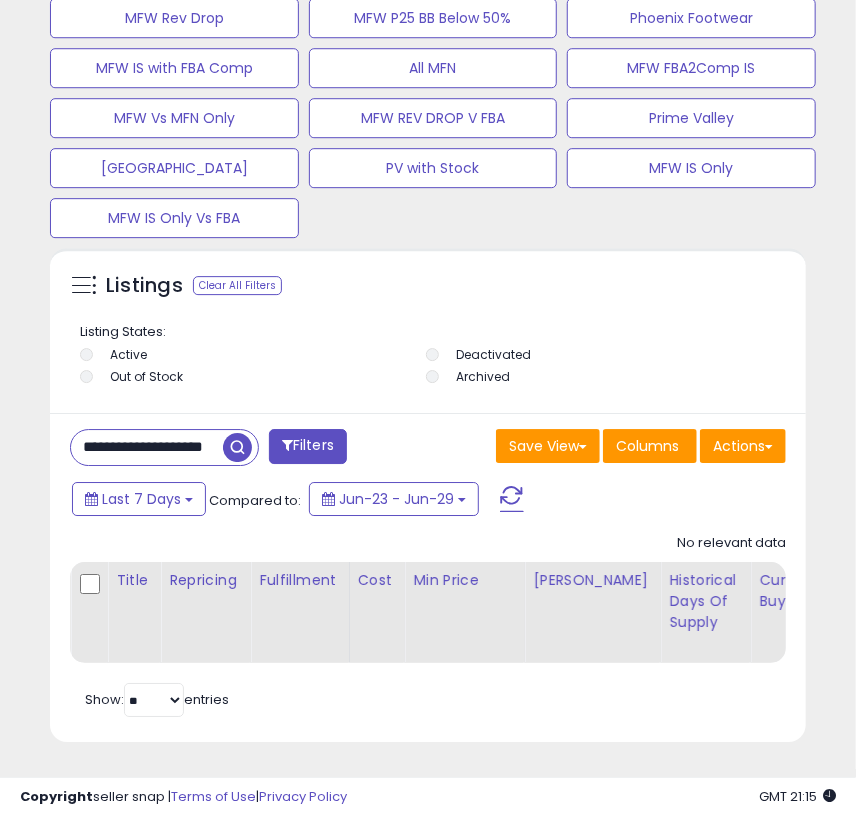 click on "**********" at bounding box center (147, 447) 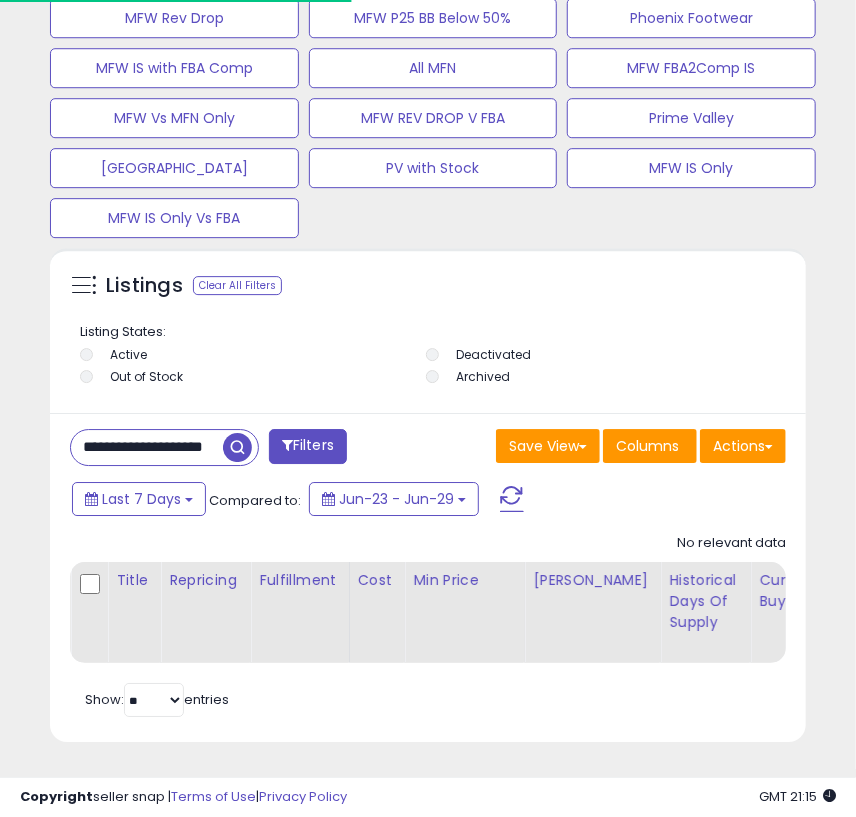 paste 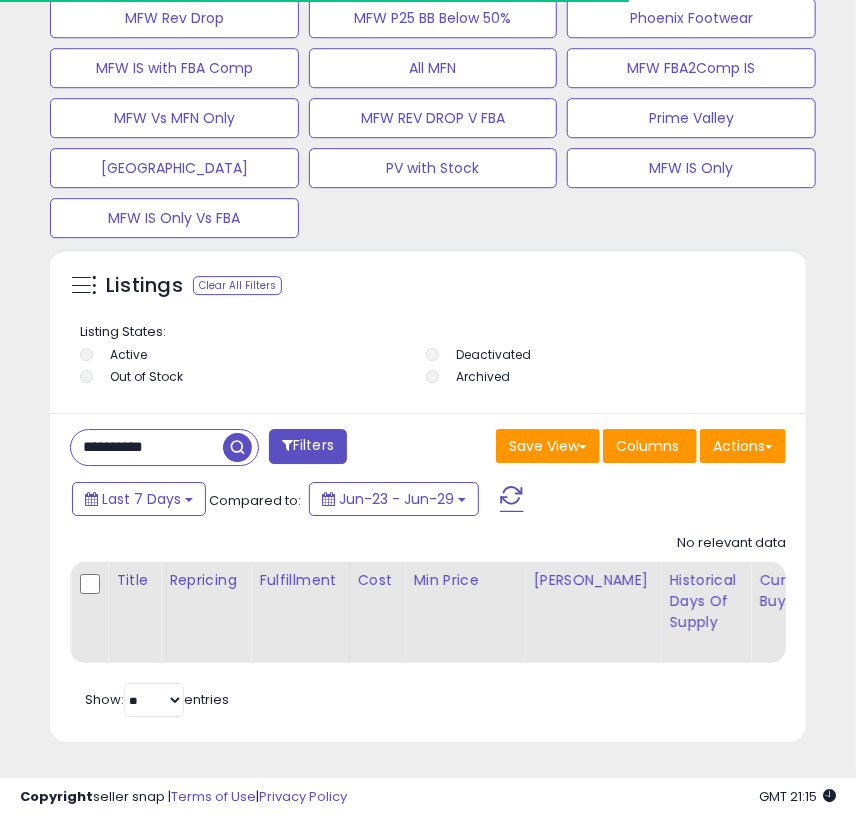 click at bounding box center [237, 447] 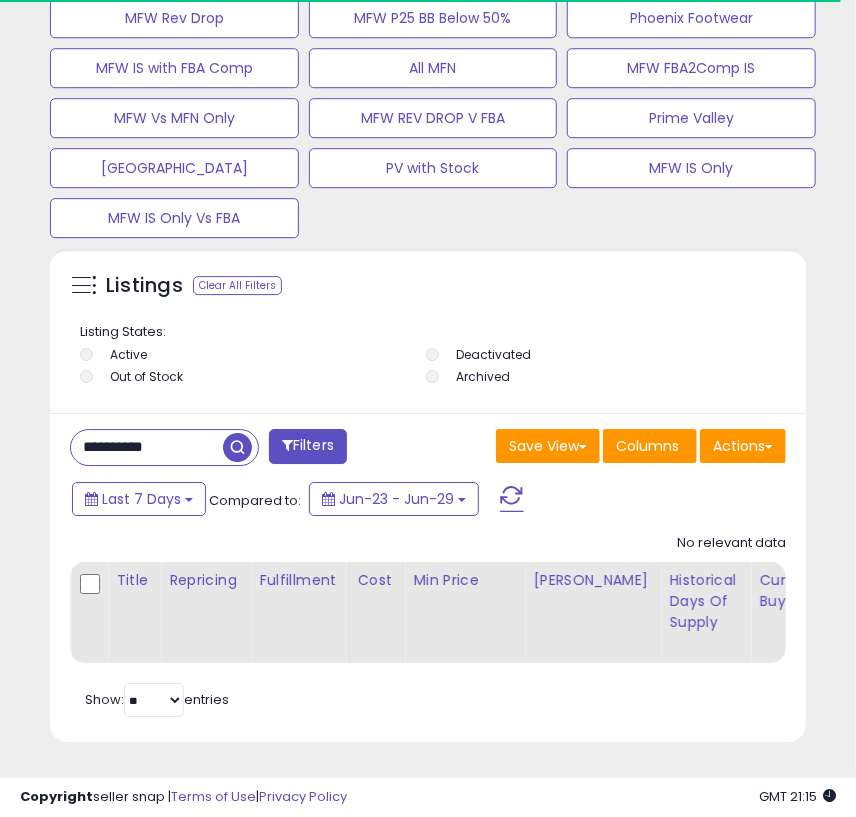 click on "**********" at bounding box center (147, 447) 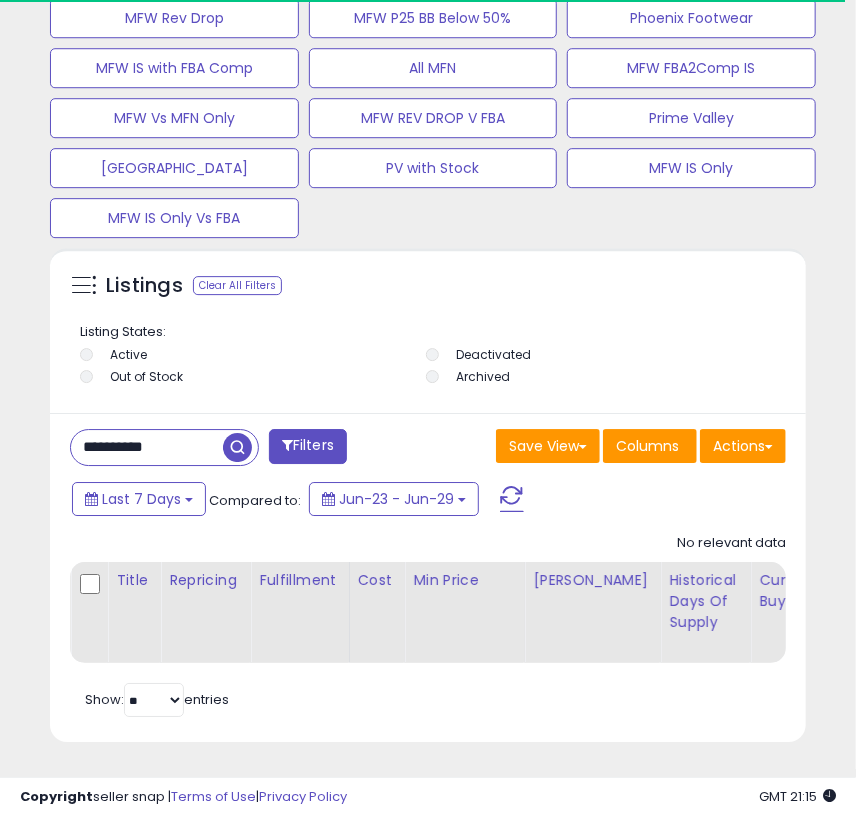 click on "**********" at bounding box center (147, 447) 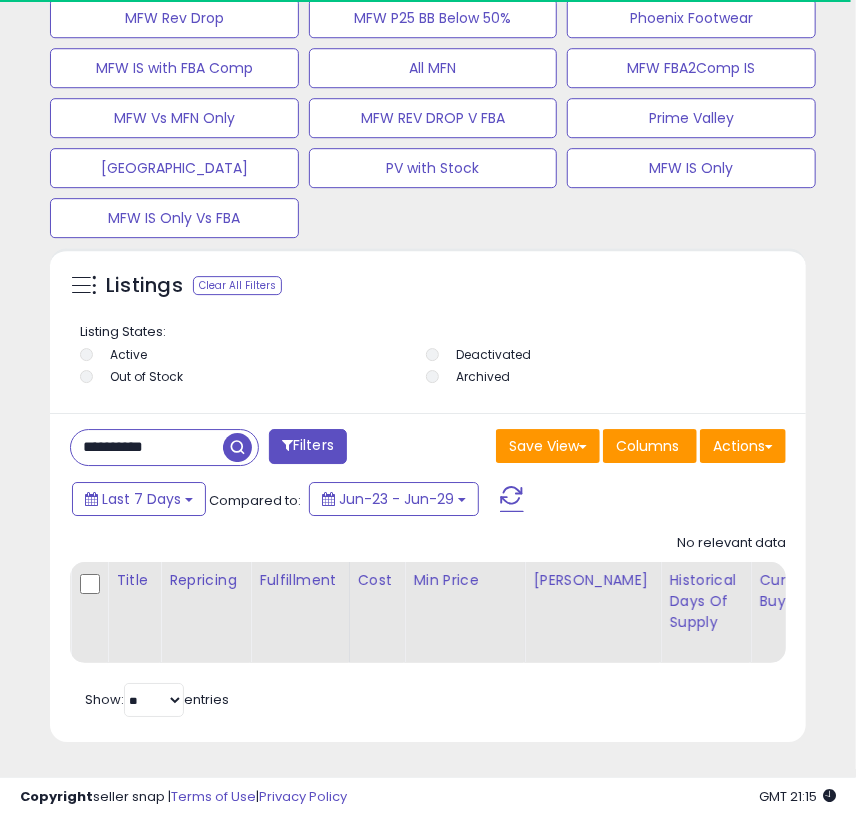 click at bounding box center (237, 447) 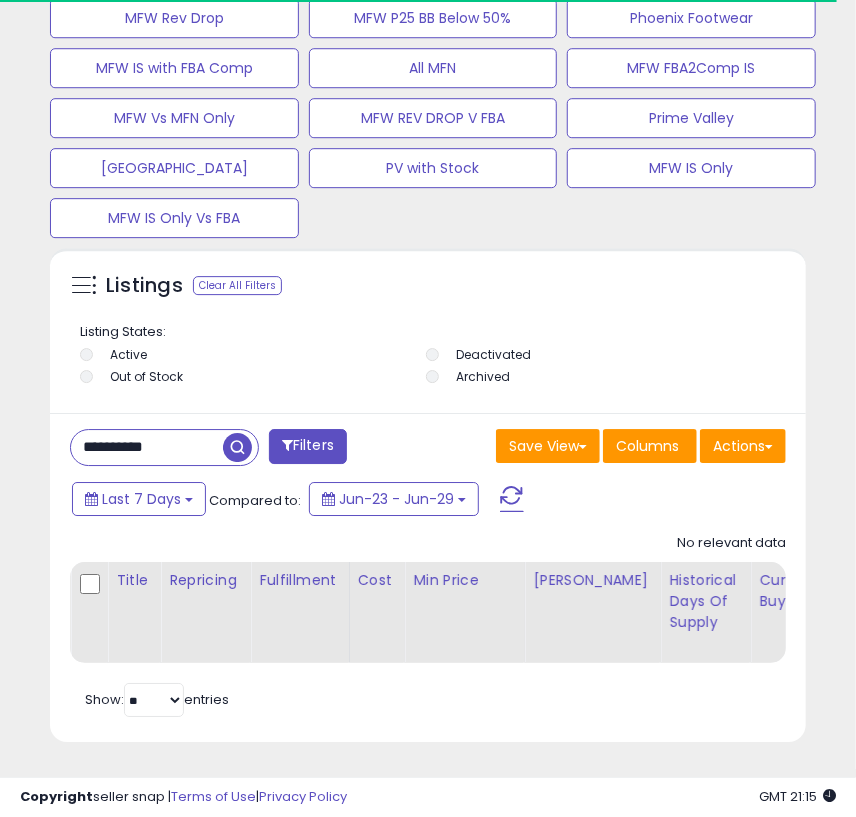click on "**********" at bounding box center [164, 447] 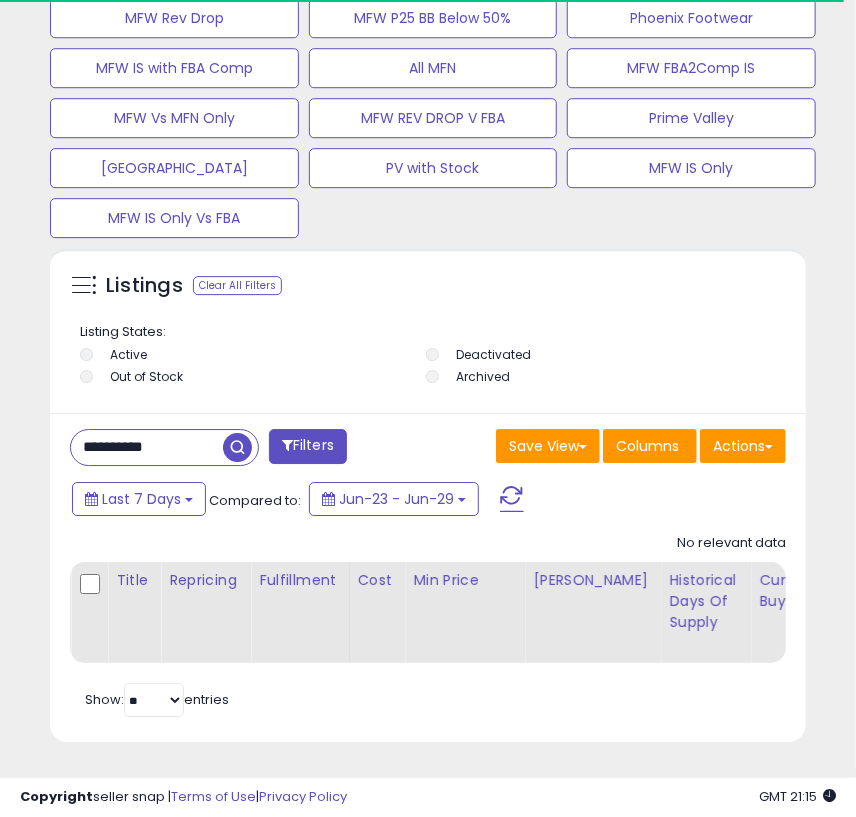 click on "**********" at bounding box center (147, 447) 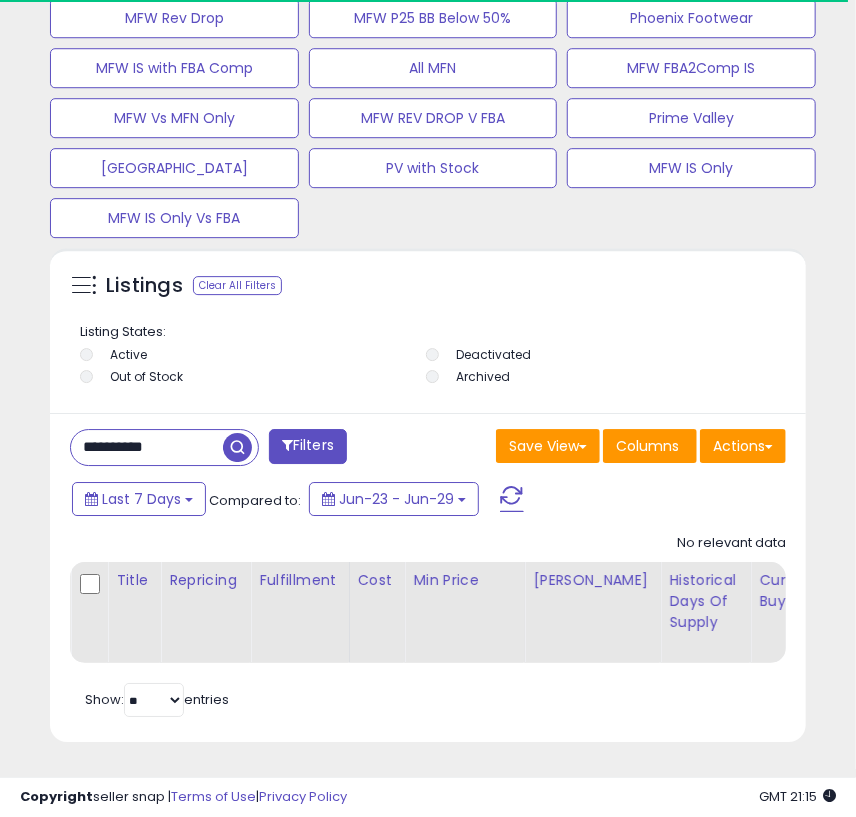 click on "**********" at bounding box center [147, 447] 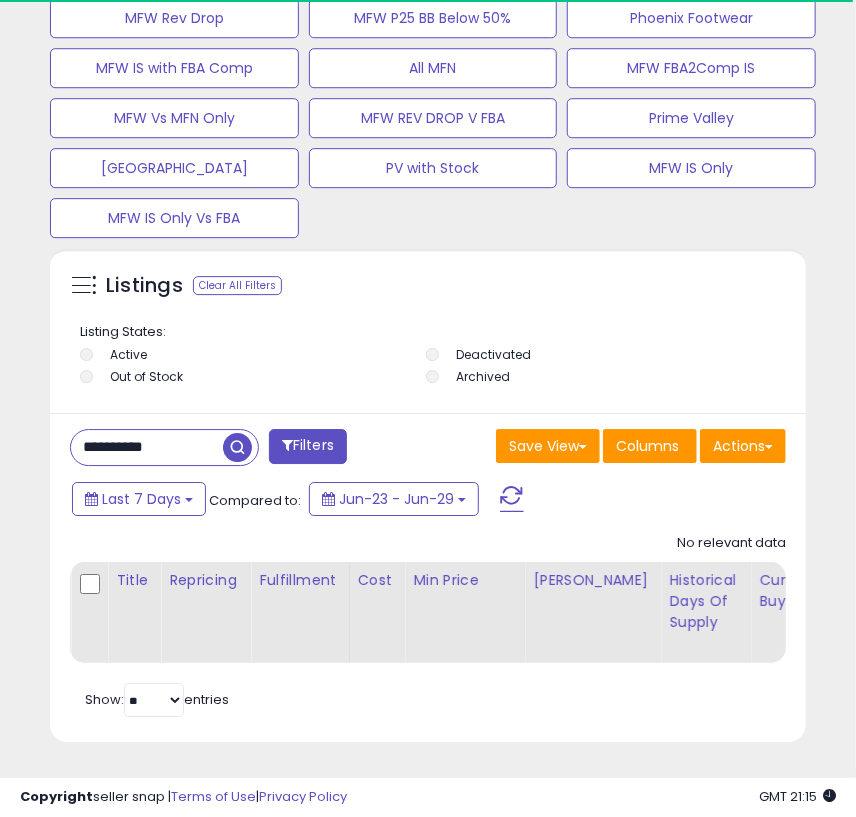 click on "**********" at bounding box center [164, 447] 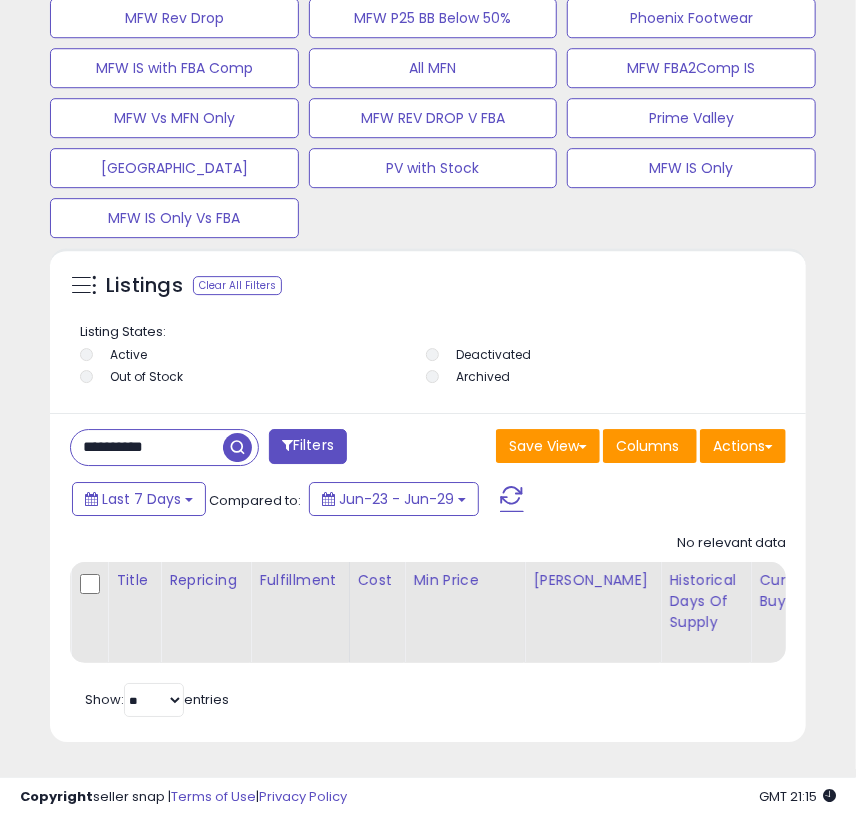 click at bounding box center [237, 447] 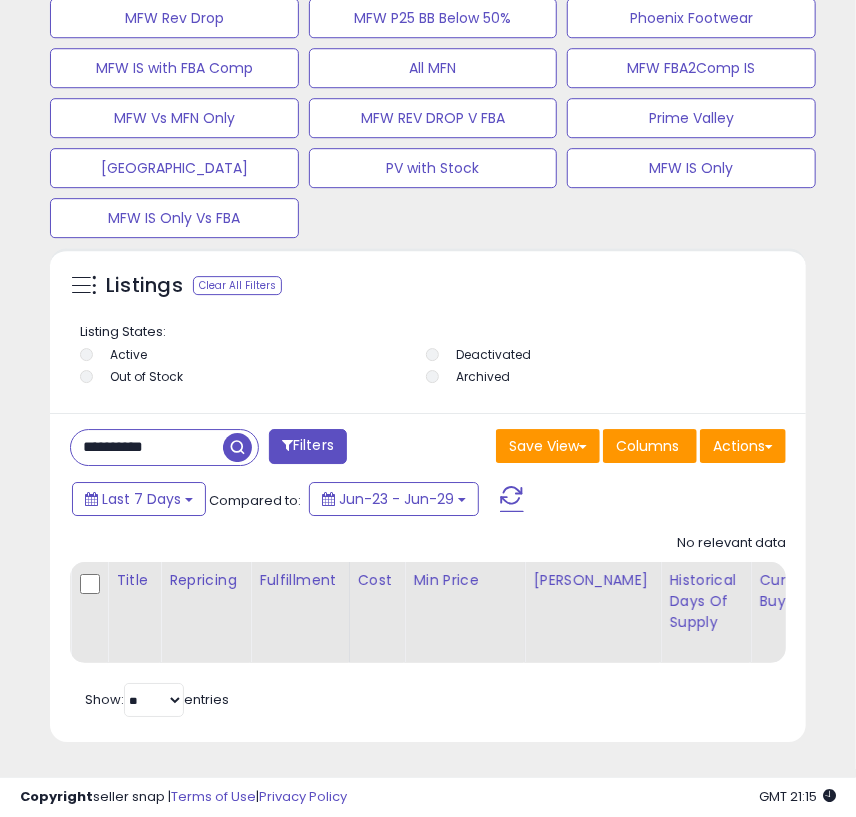 click on "**********" at bounding box center (147, 447) 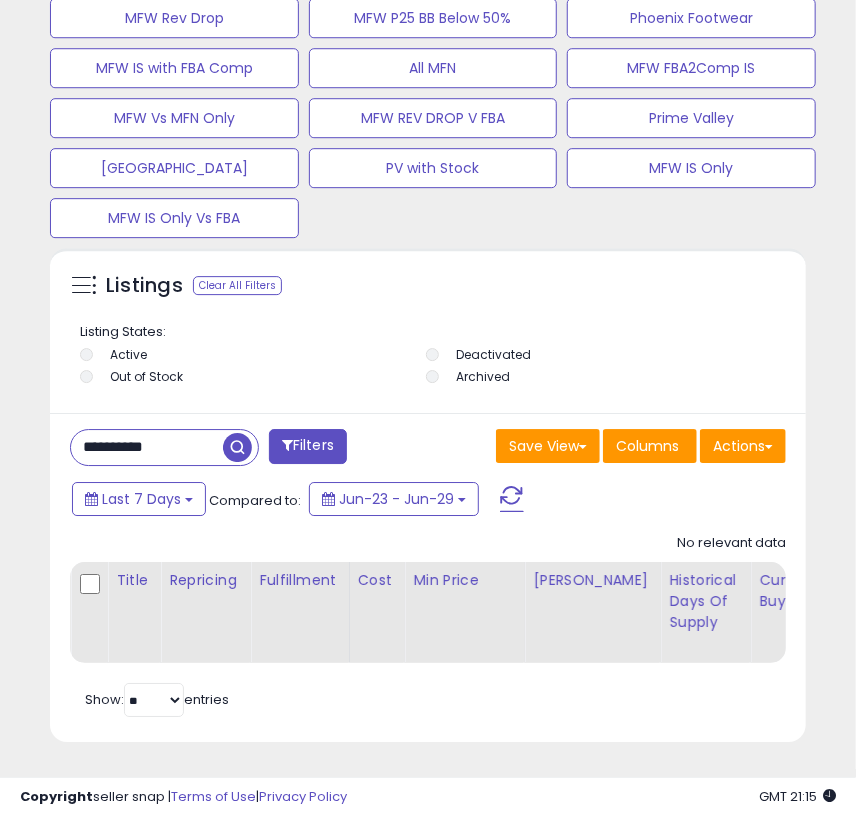paste 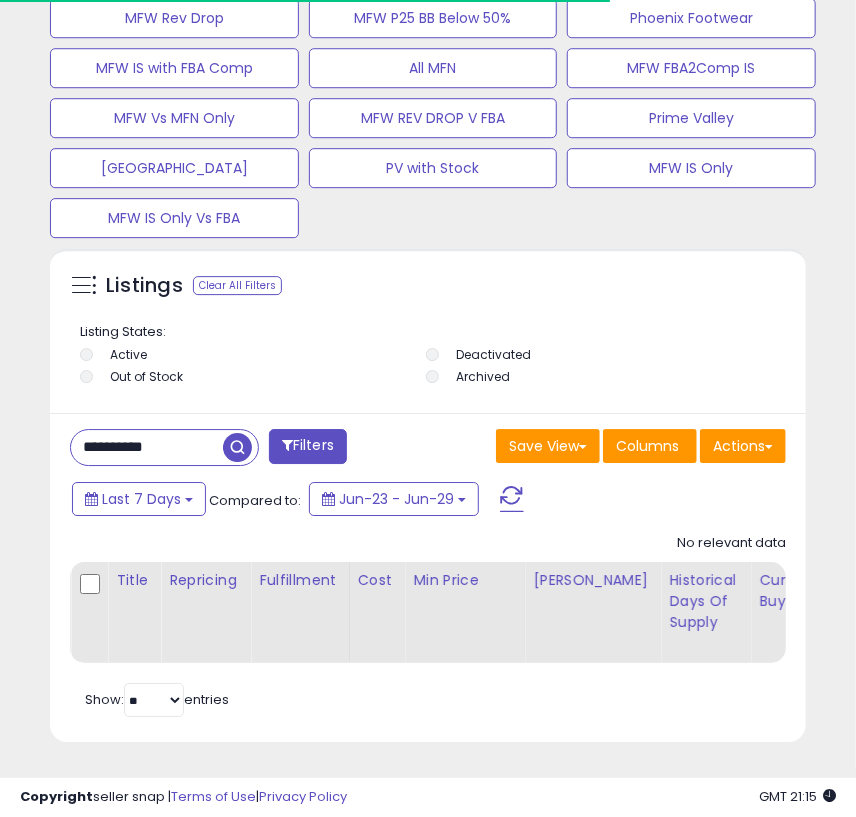 click on "**********" at bounding box center (147, 447) 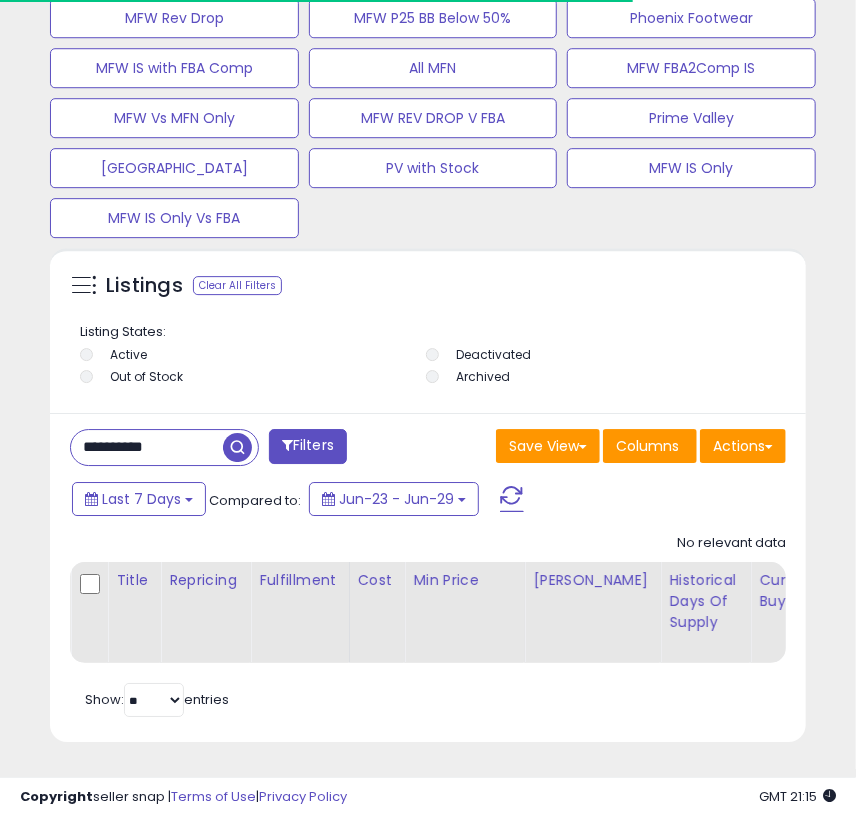 paste 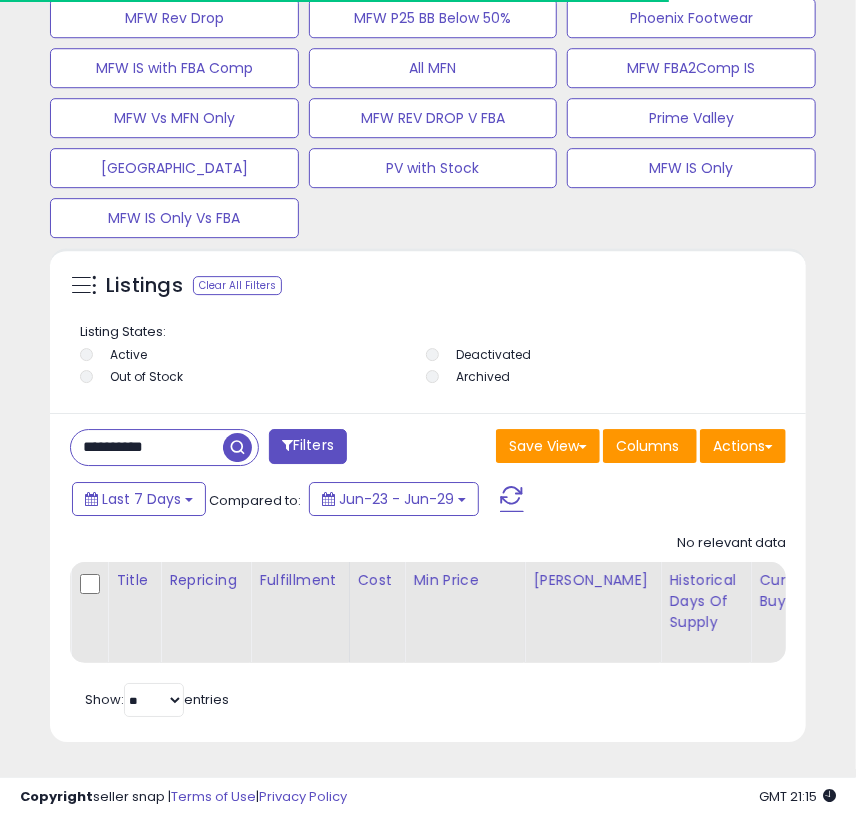 click at bounding box center (237, 447) 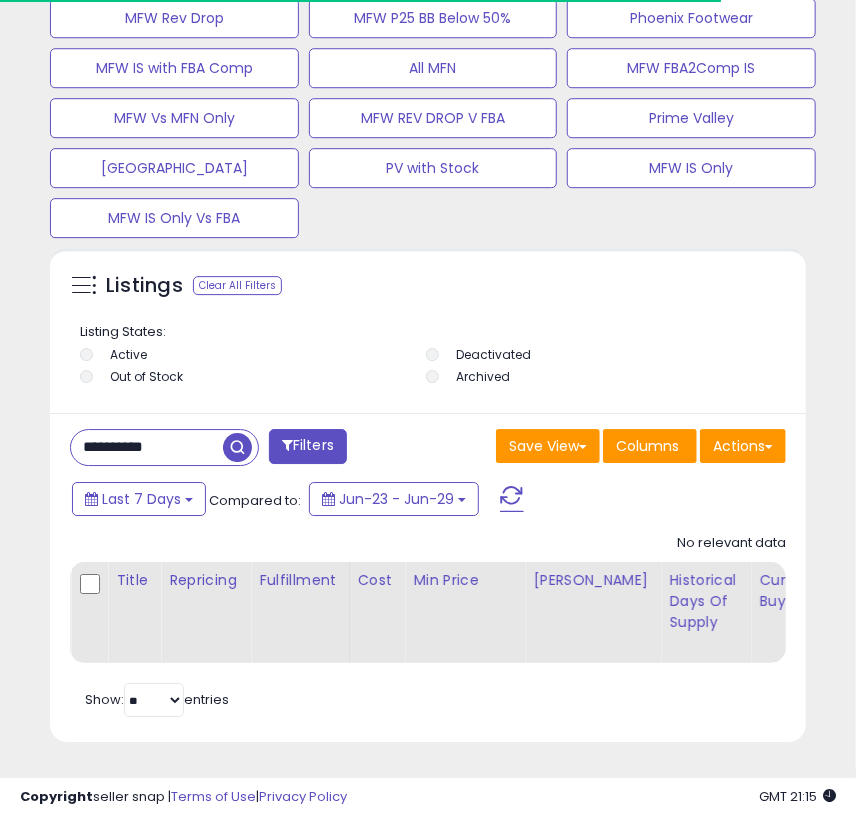 click on "**********" at bounding box center (147, 447) 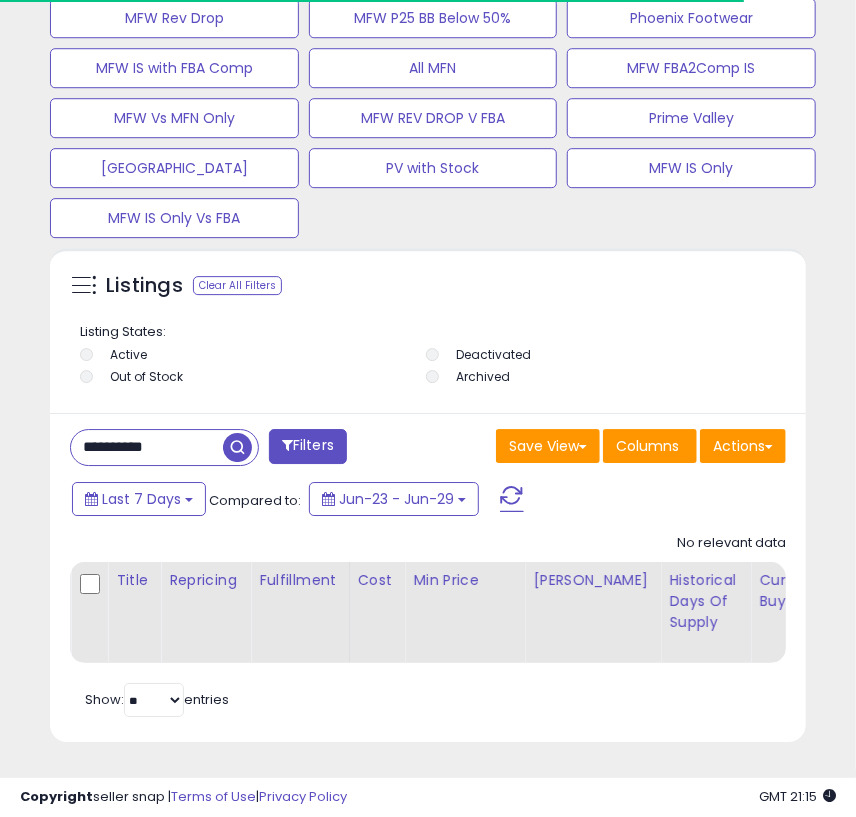 click on "**********" at bounding box center [147, 447] 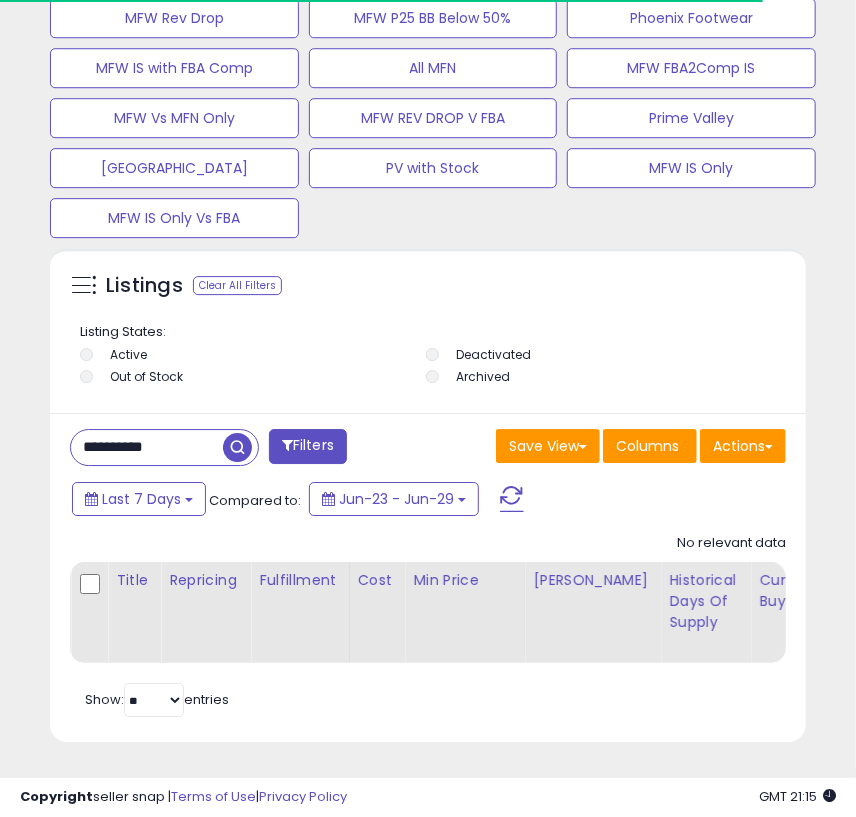 paste 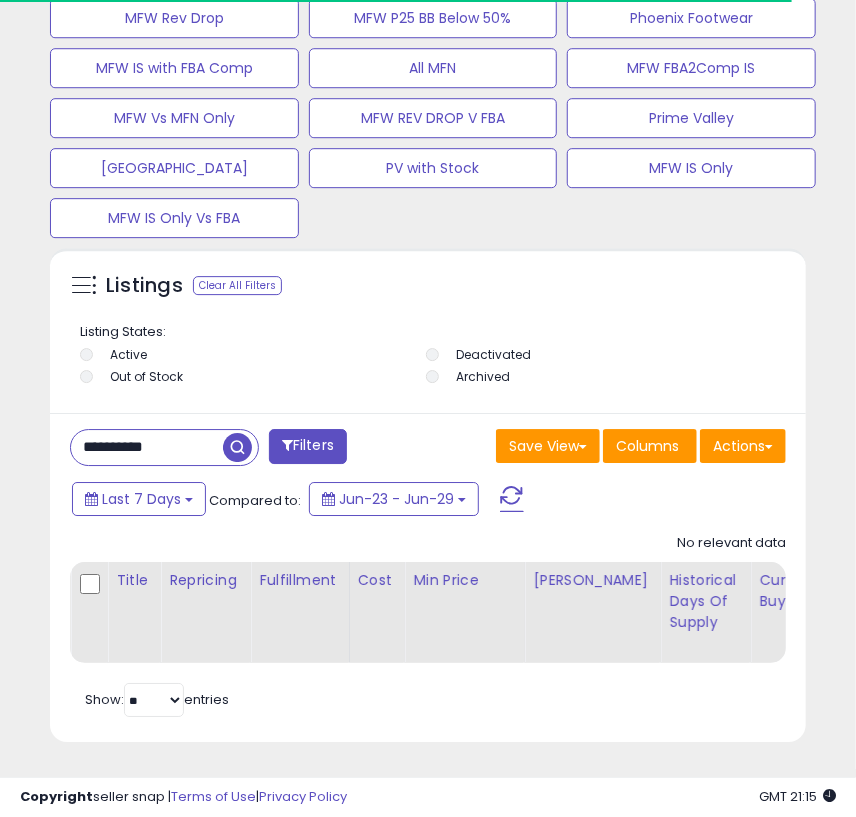 click at bounding box center [237, 447] 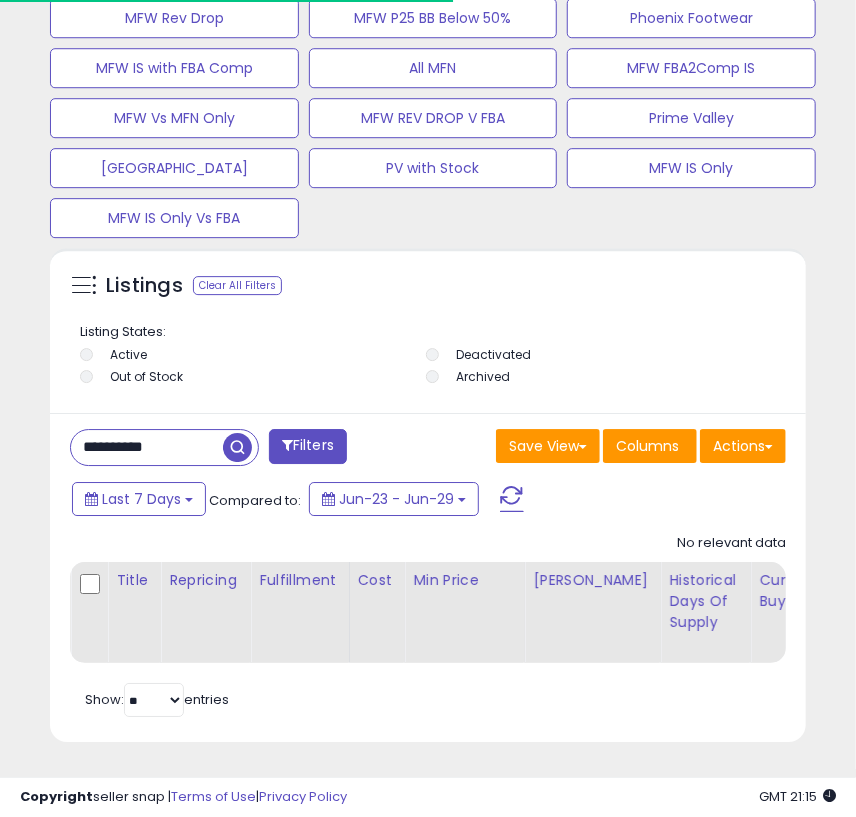 click on "**********" at bounding box center (147, 447) 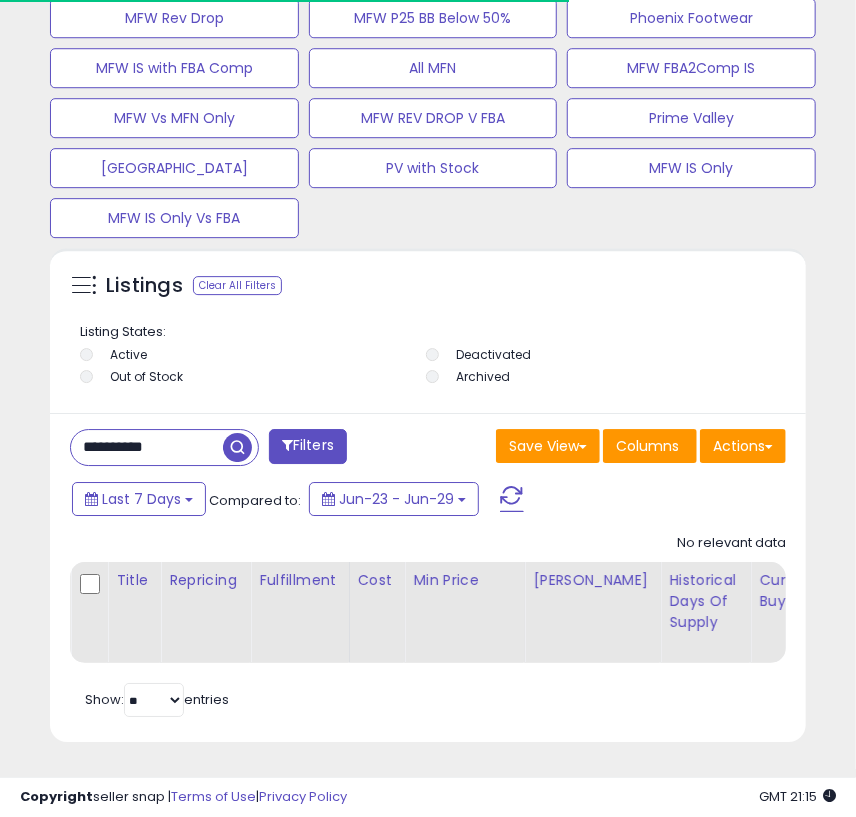 click on "**********" at bounding box center [147, 447] 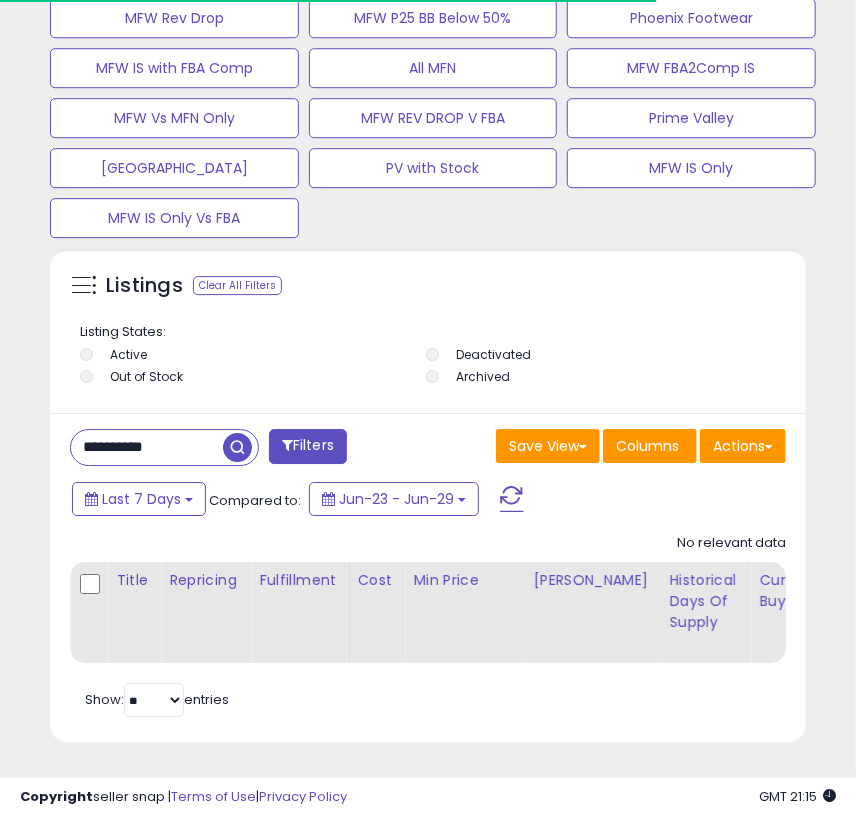 click on "**********" at bounding box center [147, 447] 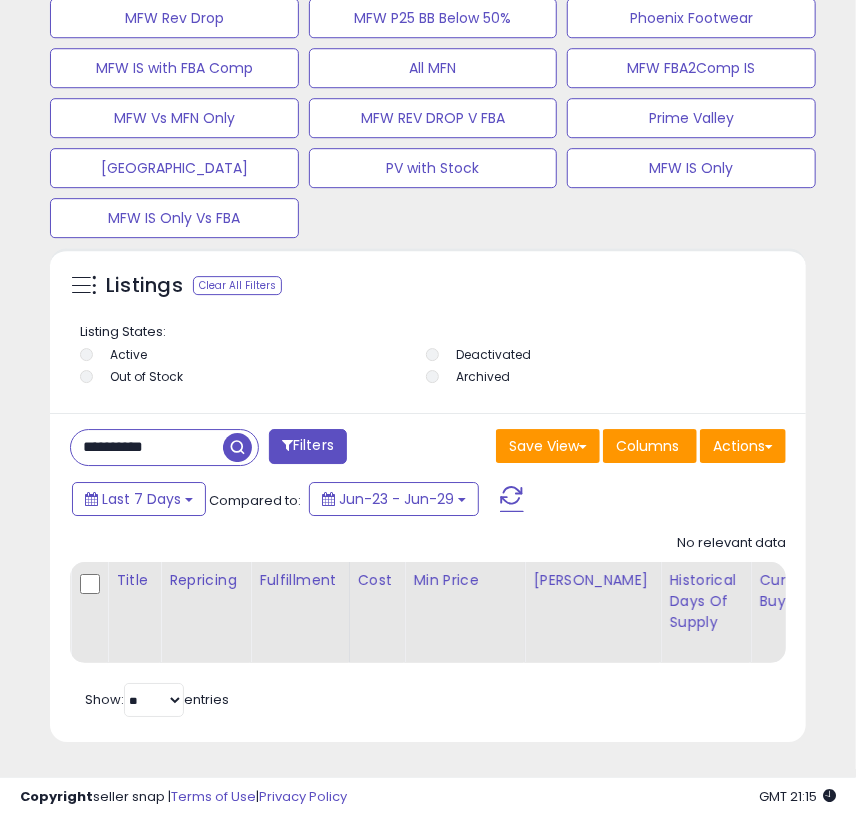 click at bounding box center (237, 447) 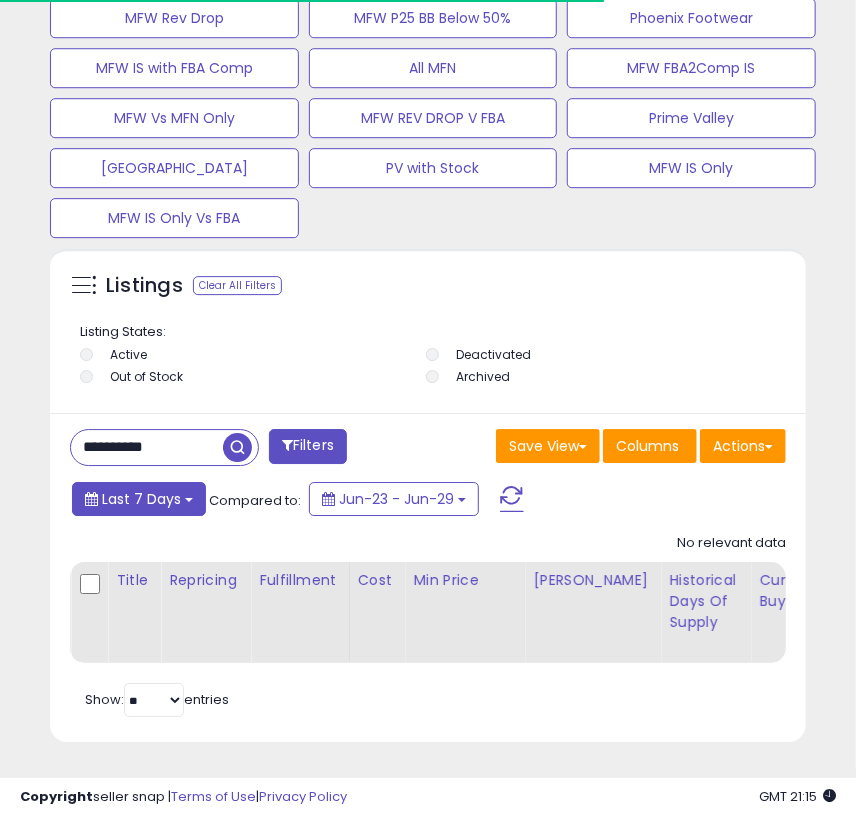 click on "Last 7 Days" at bounding box center [141, 499] 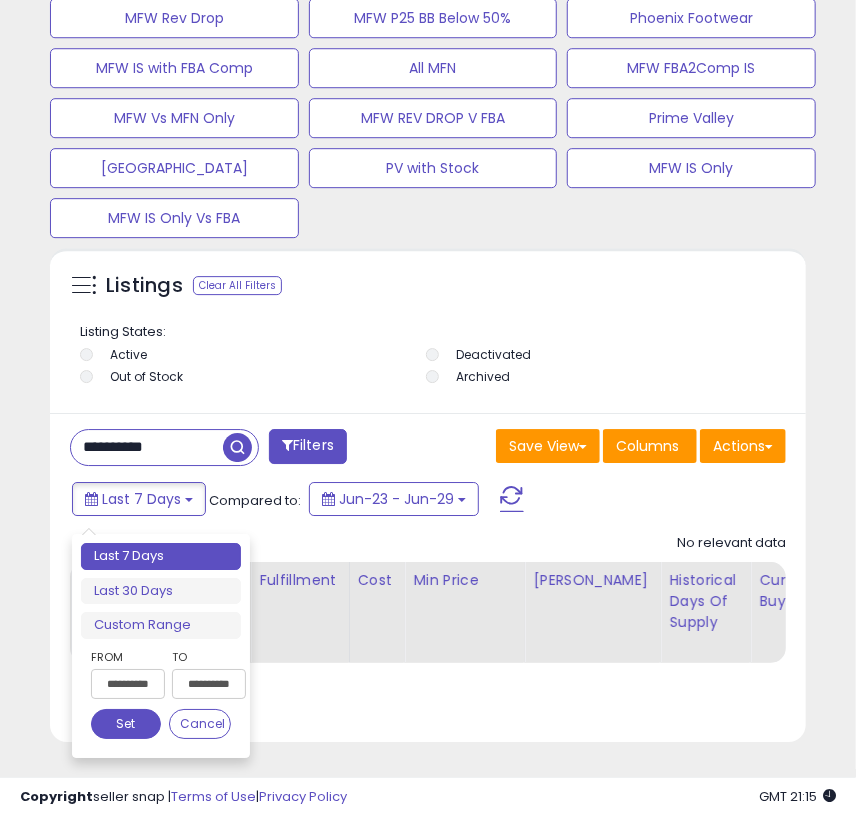 click on "**********" at bounding box center (428, -461) 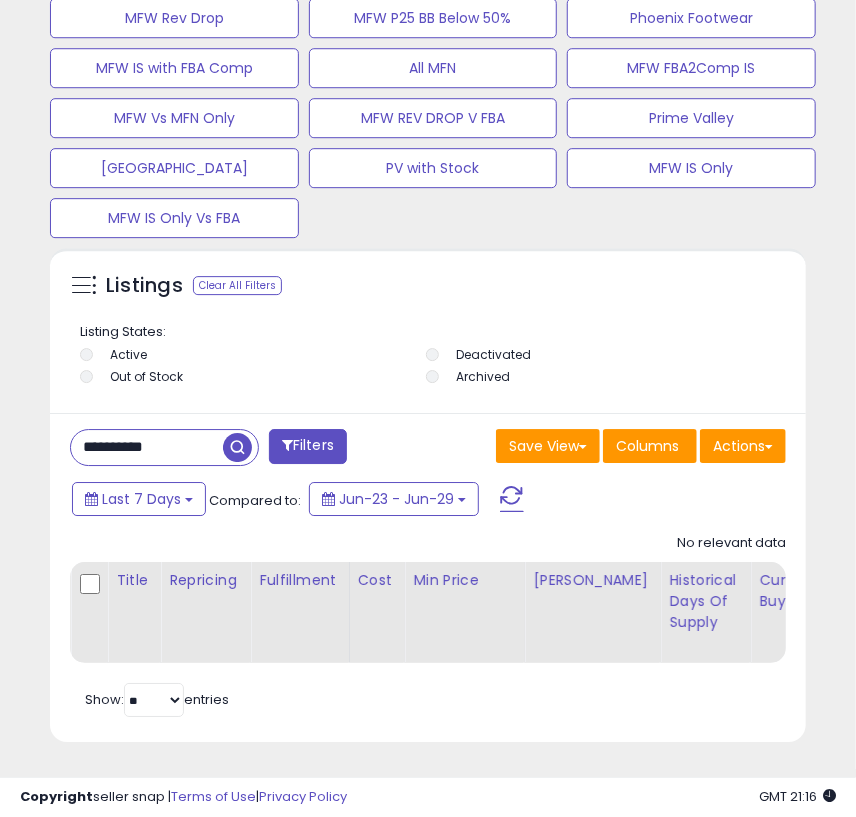 click on "**********" at bounding box center [147, 447] 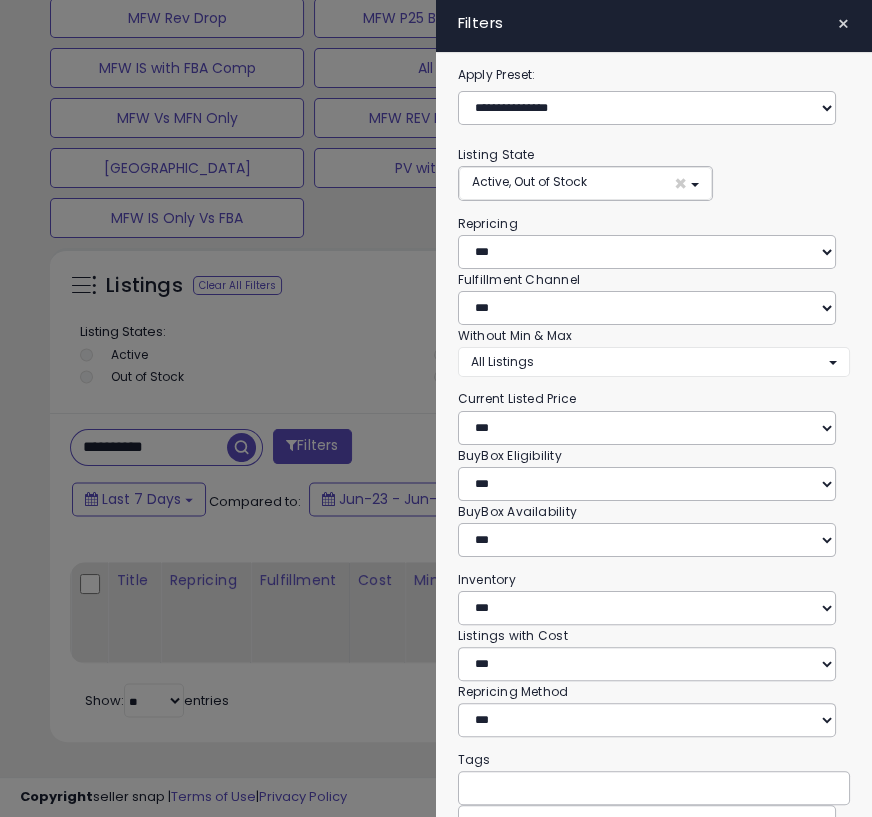 click at bounding box center (436, 408) 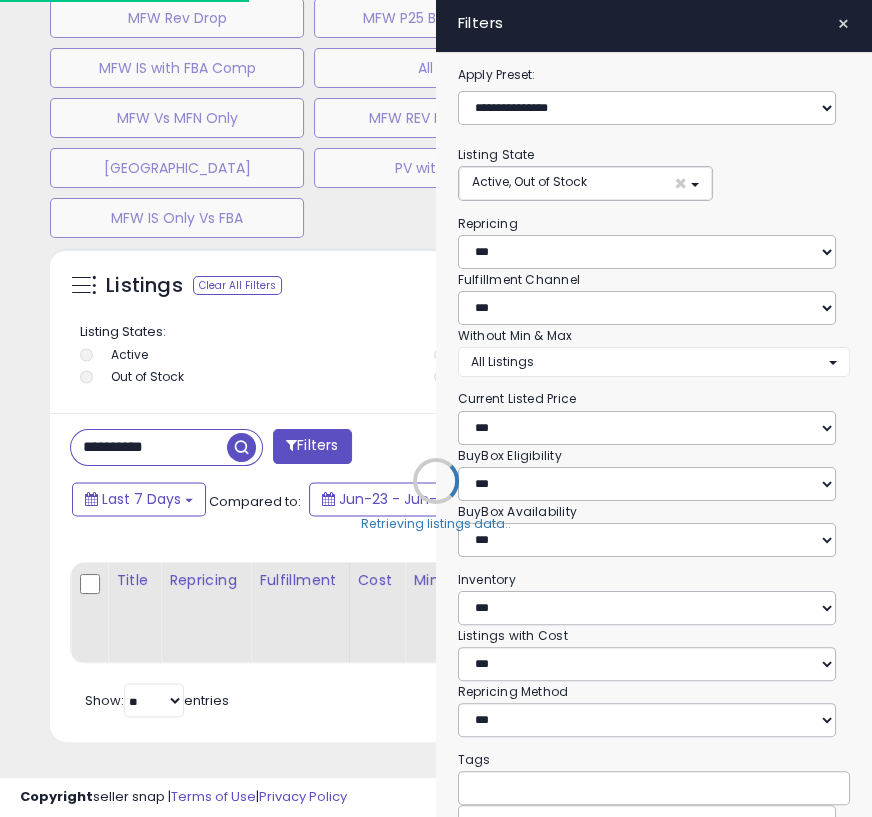 click on "Retrieving listings data.." at bounding box center (436, 495) 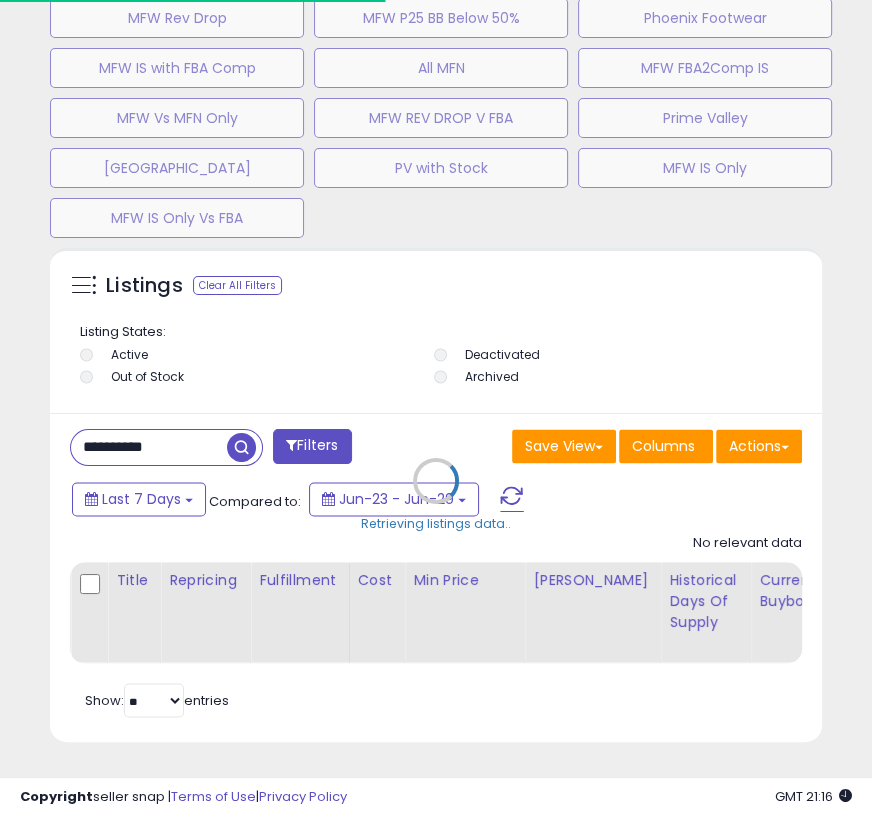 click on "Retrieving listings data.." at bounding box center [436, 495] 